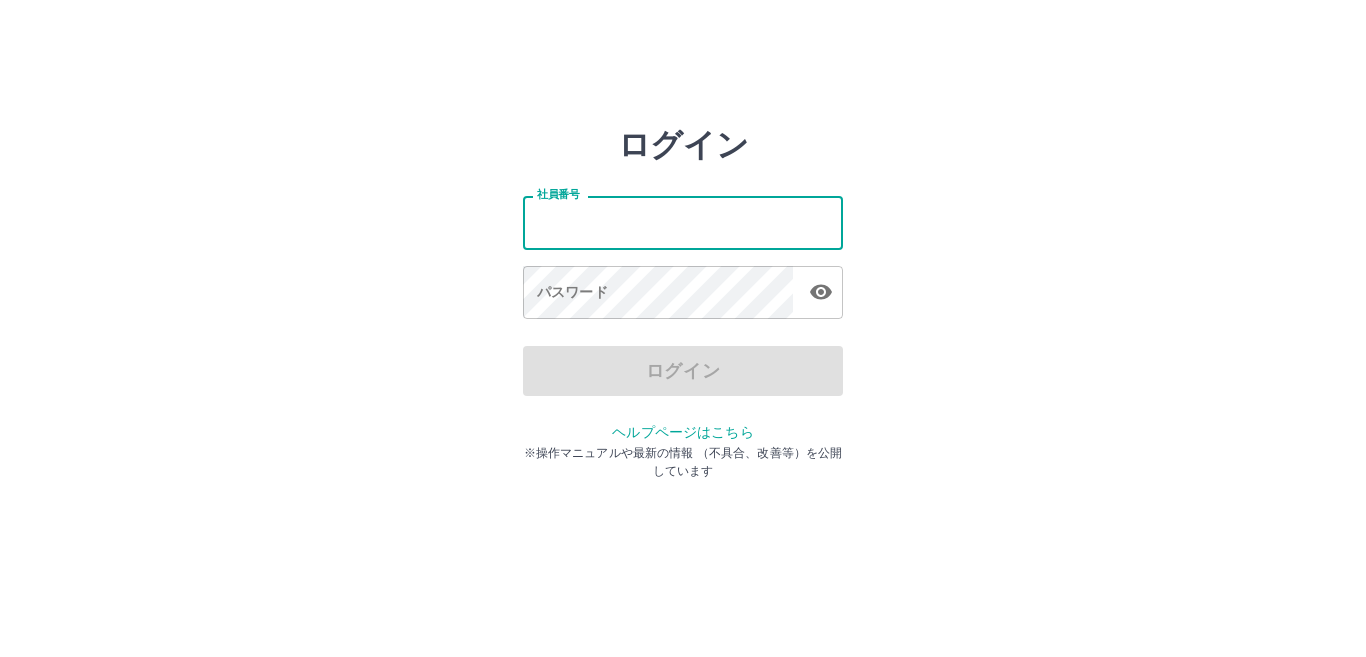 click on "社員番号" at bounding box center [683, 222] 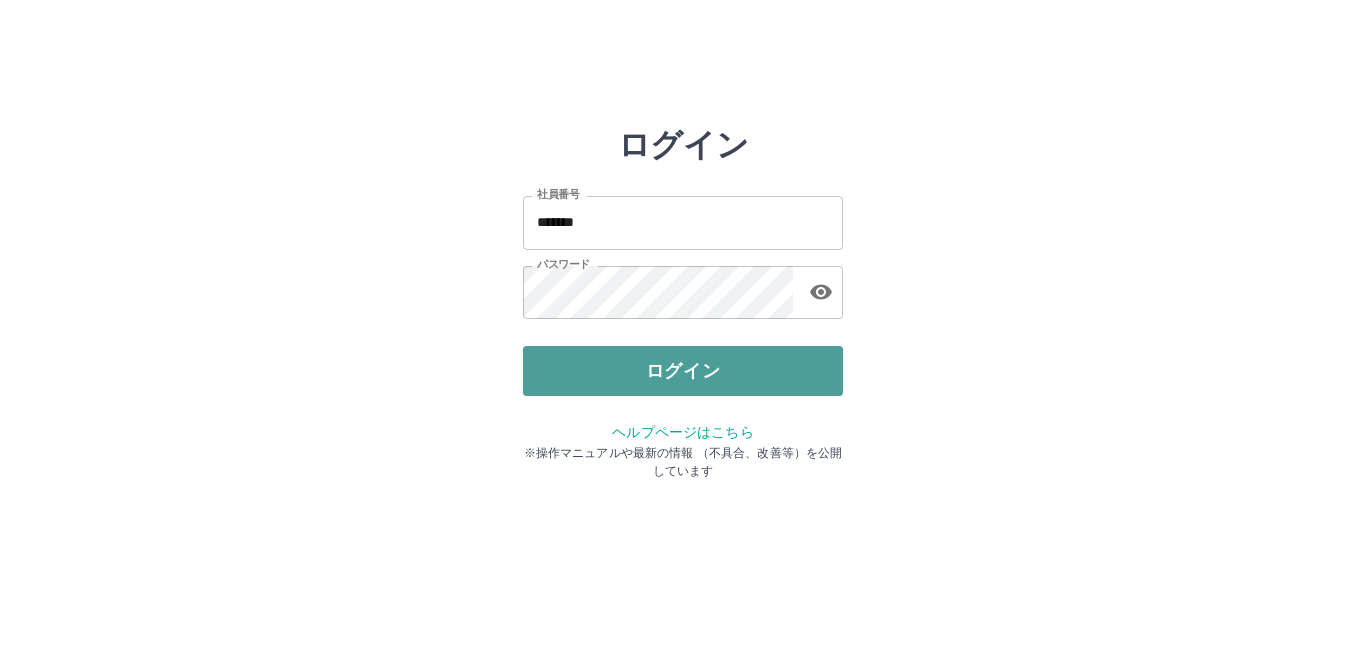 click on "ログイン" at bounding box center [683, 371] 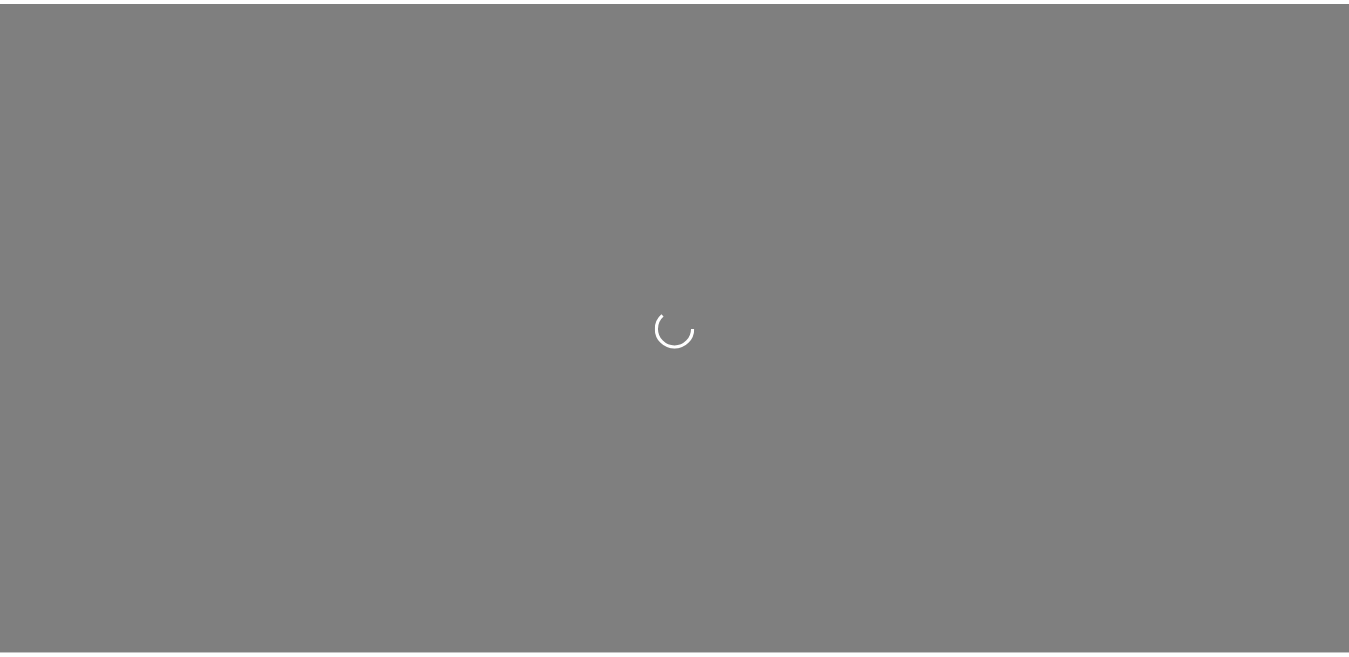 scroll, scrollTop: 0, scrollLeft: 0, axis: both 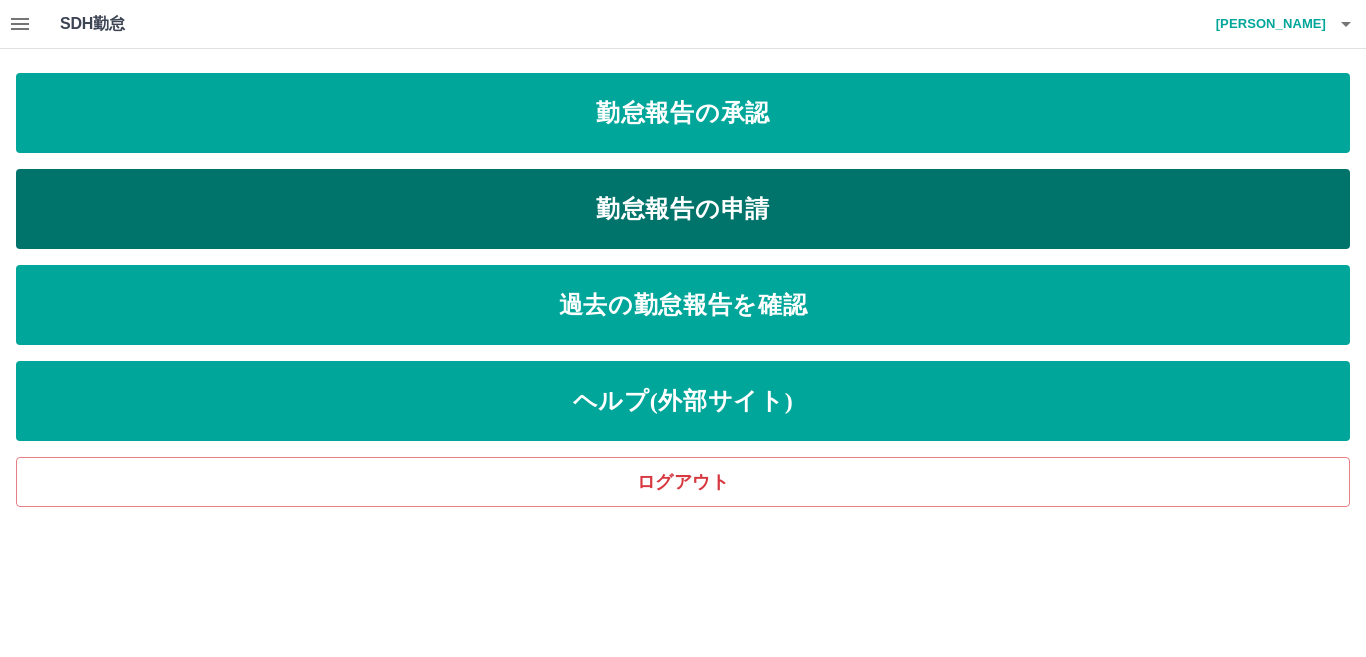 click on "勤怠報告の申請" at bounding box center (683, 209) 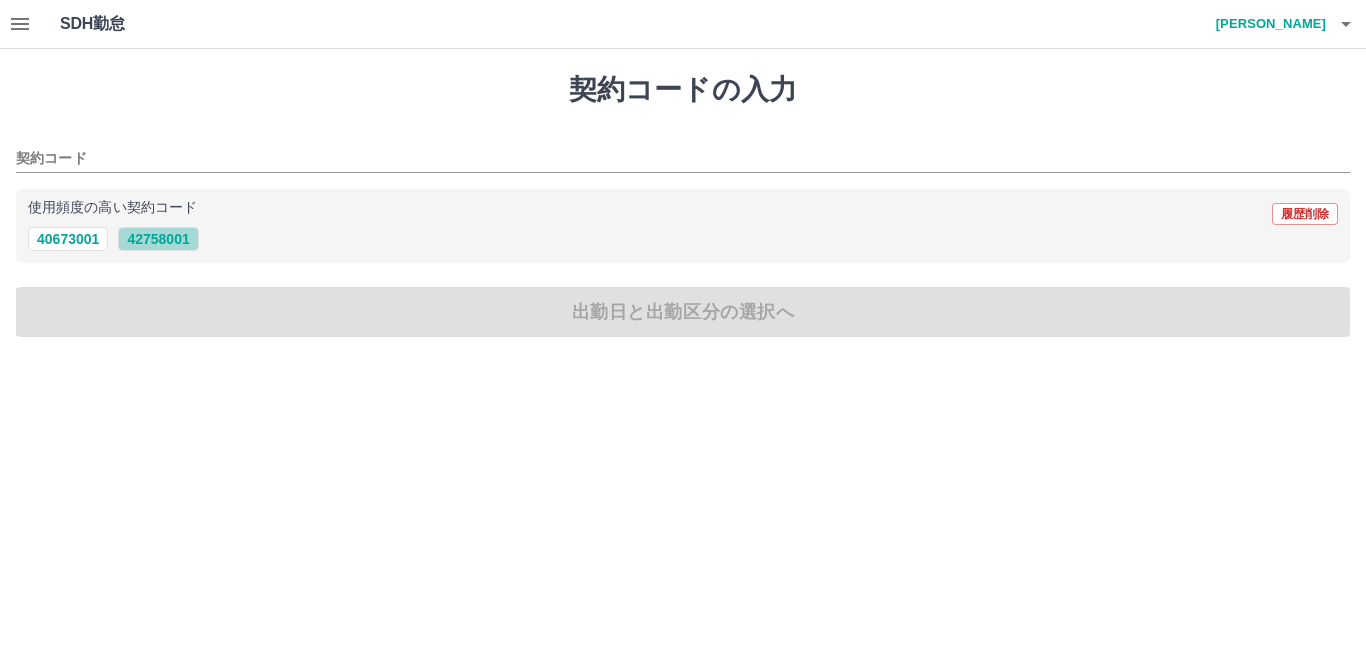 click on "42758001" at bounding box center (158, 239) 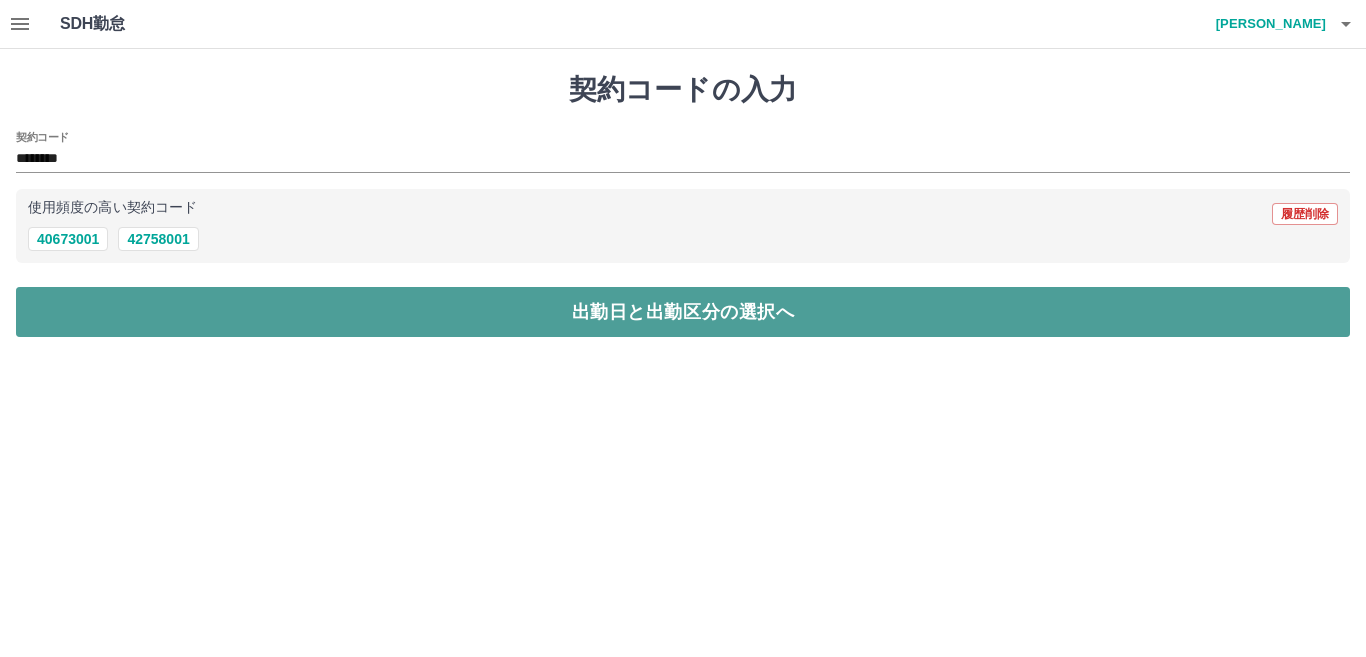 click on "出勤日と出勤区分の選択へ" at bounding box center [683, 312] 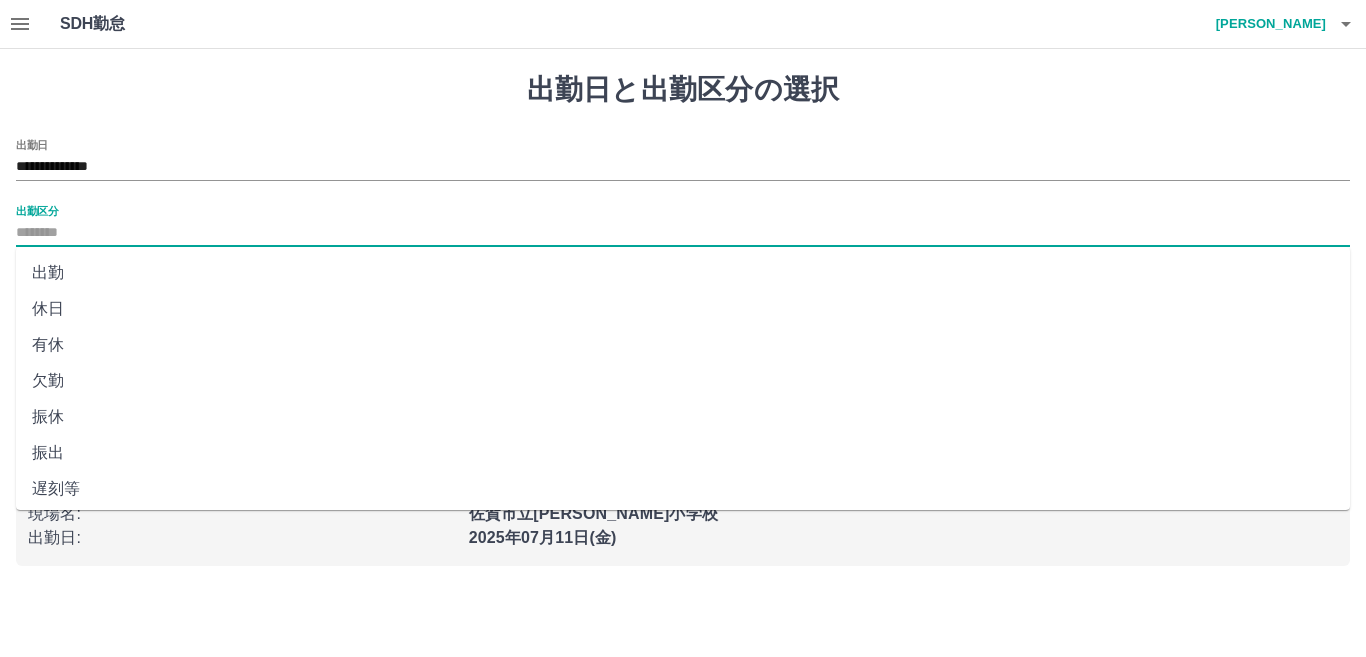 click on "出勤区分" at bounding box center (683, 233) 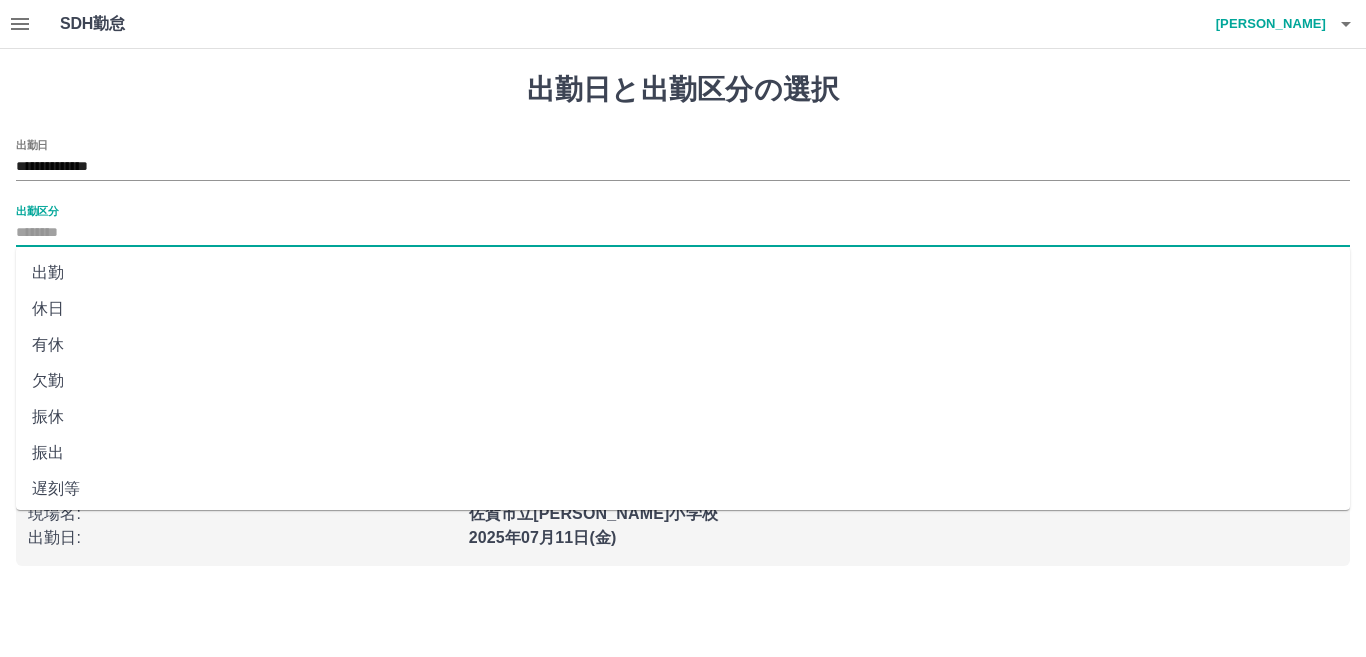 click on "出勤" at bounding box center (683, 273) 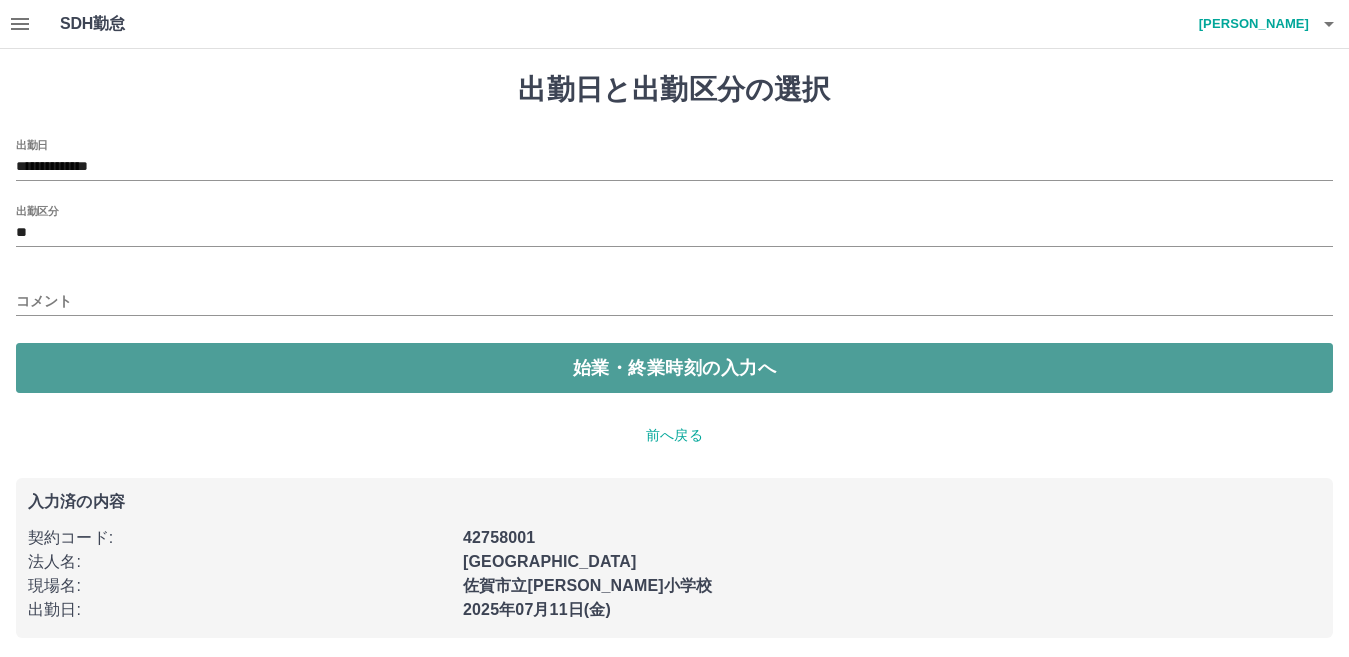 click on "始業・終業時刻の入力へ" at bounding box center [674, 368] 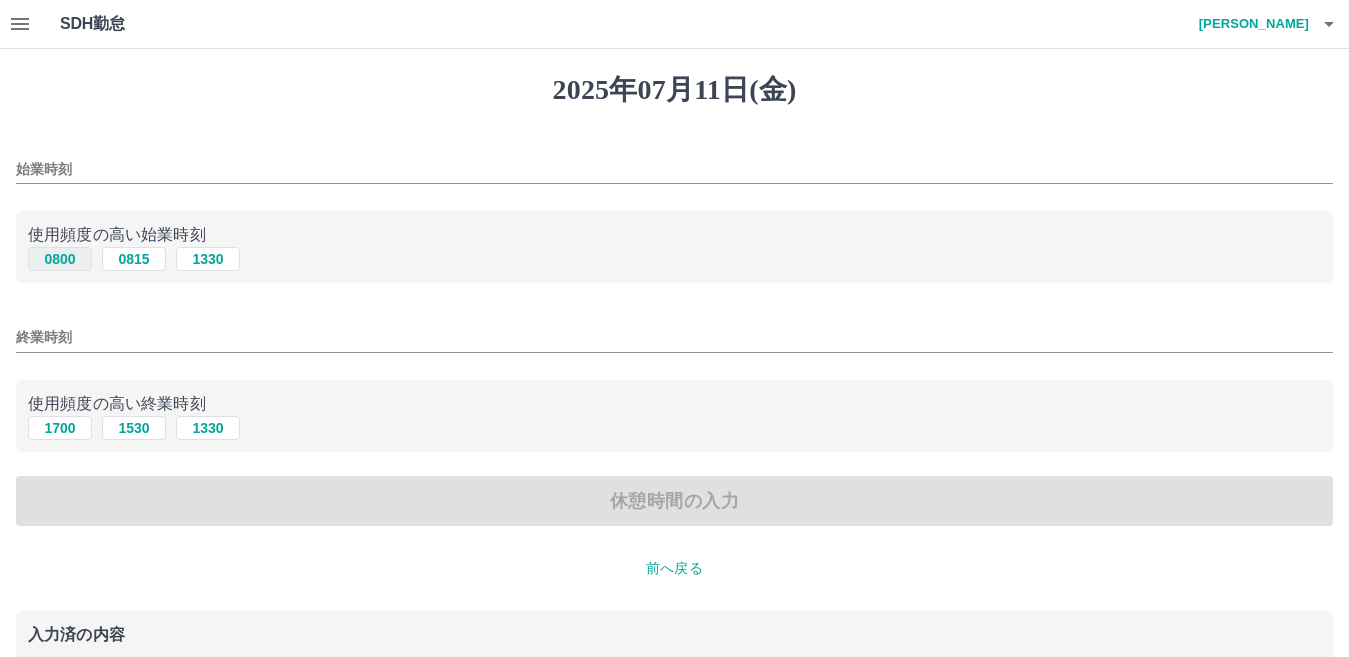 click on "0800" at bounding box center (60, 259) 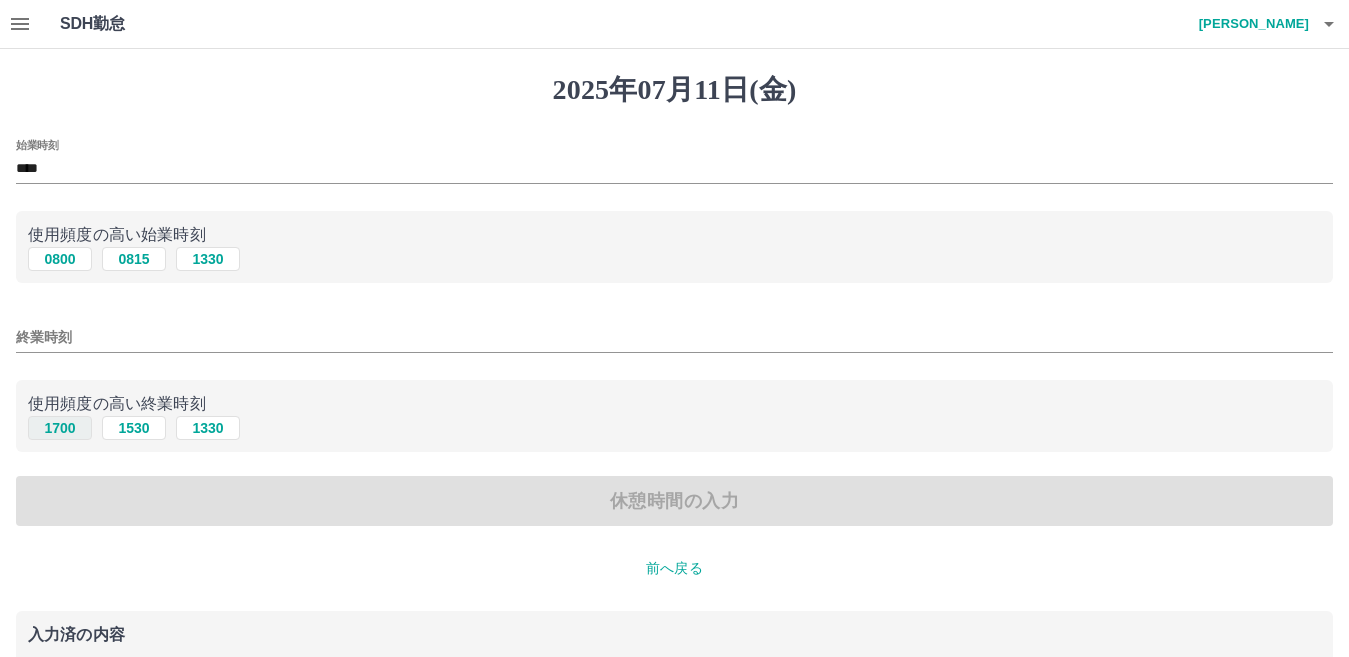 click on "1700" at bounding box center [60, 428] 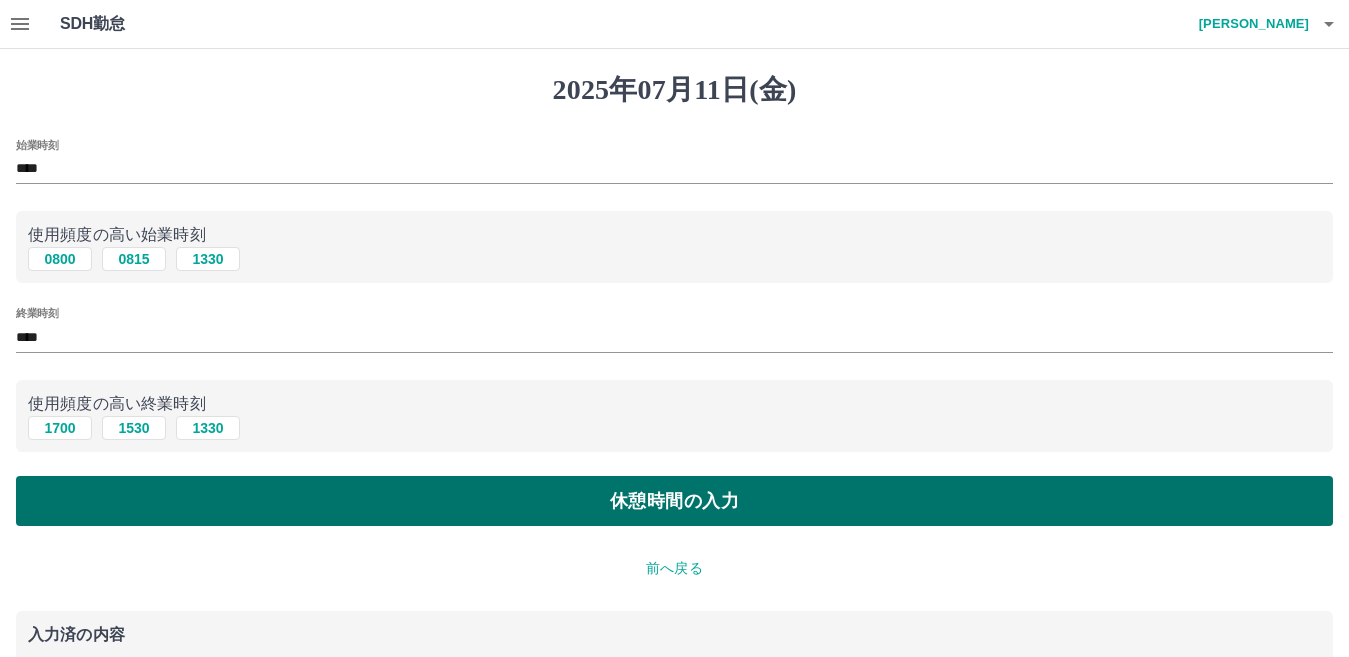 click on "休憩時間の入力" at bounding box center (674, 501) 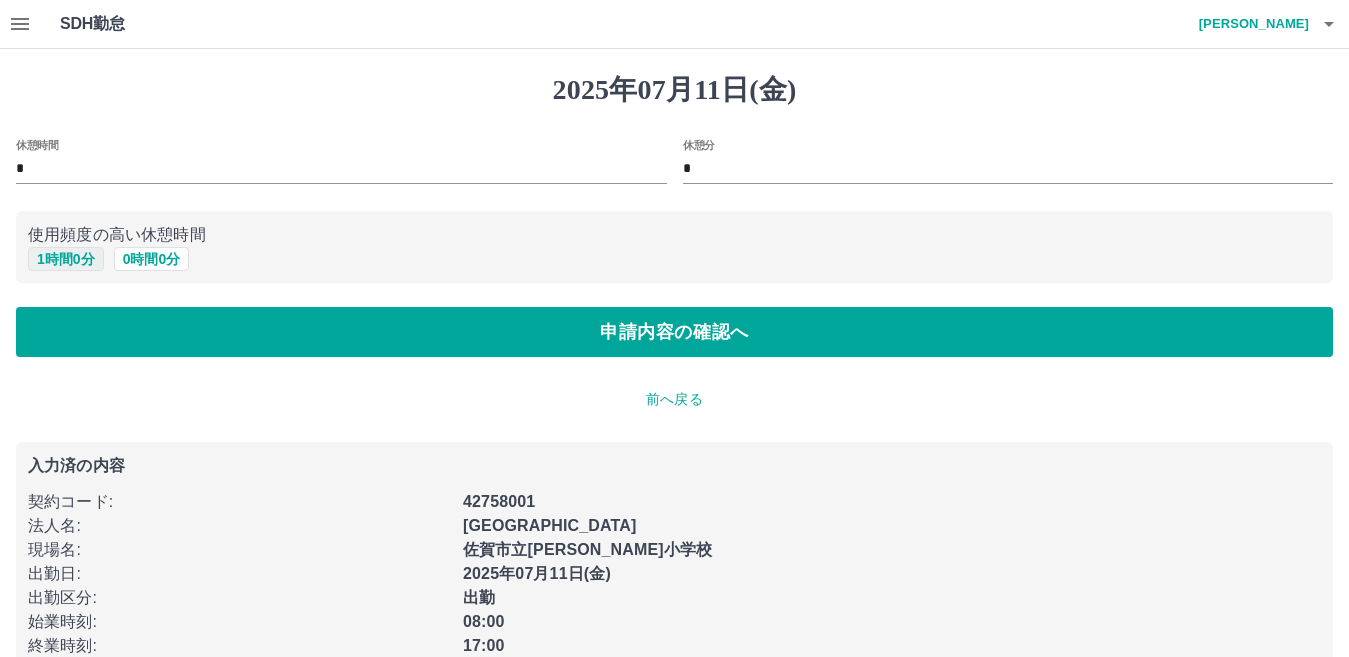 click on "1 時間 0 分" at bounding box center (66, 259) 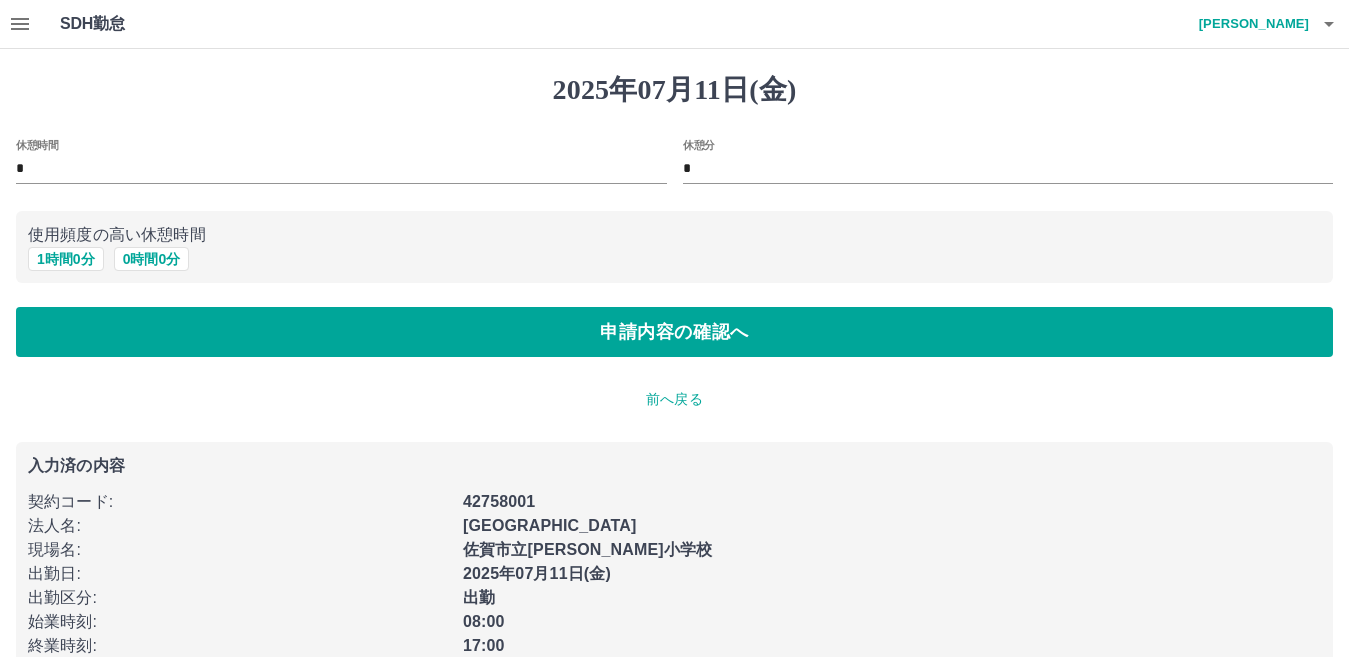 click on "休憩時間 * 休憩分 * 使用頻度の高い休憩時間 1 時間 0 分 0 時間 0 分 申請内容の確認へ" at bounding box center [674, 248] 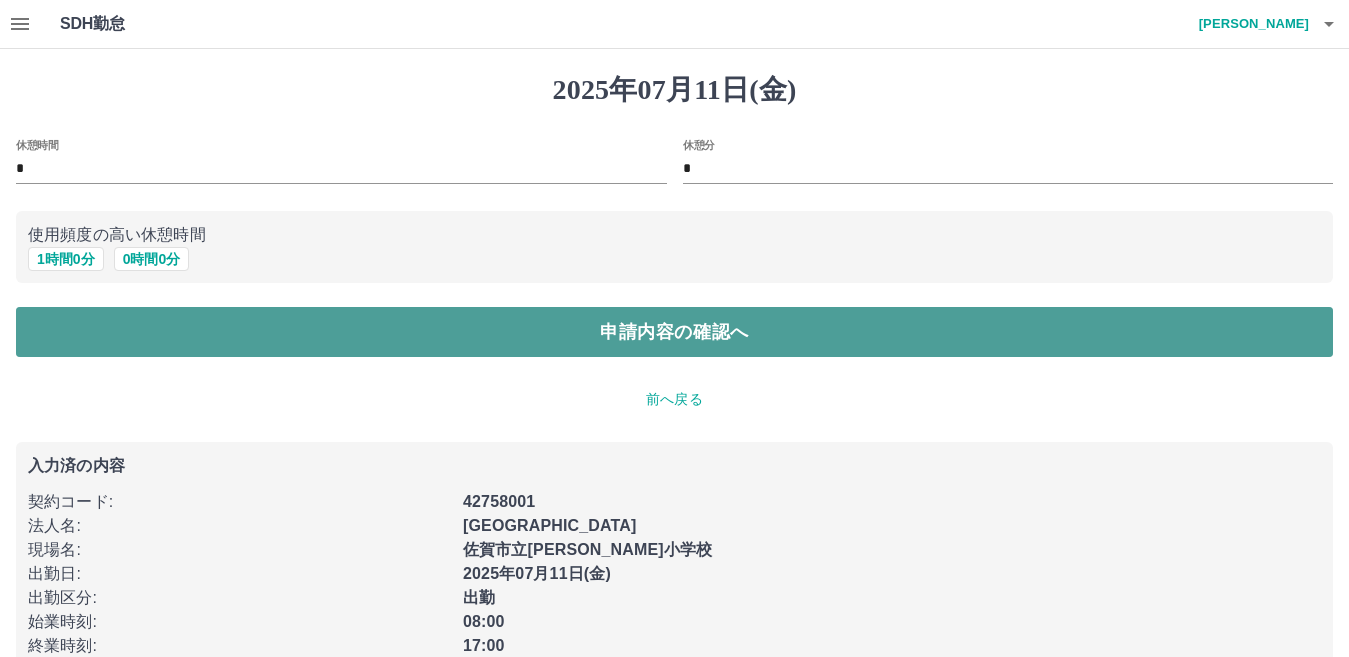 click on "申請内容の確認へ" at bounding box center (674, 332) 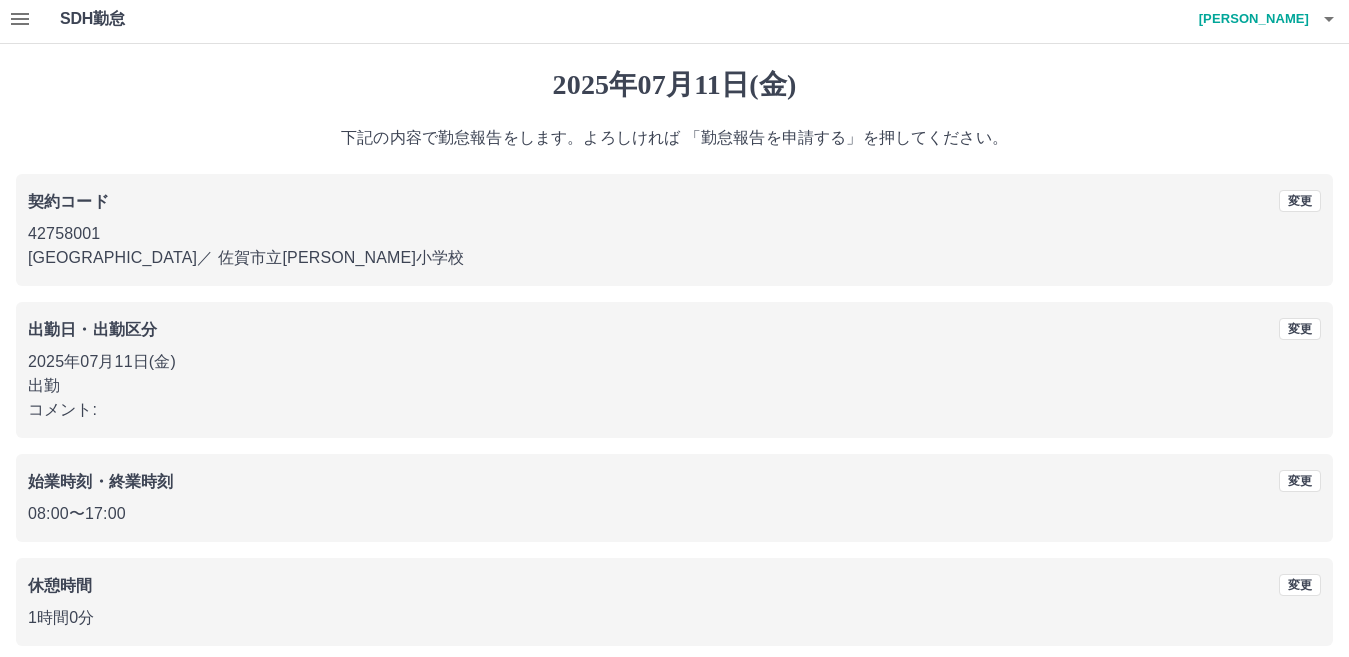scroll, scrollTop: 92, scrollLeft: 0, axis: vertical 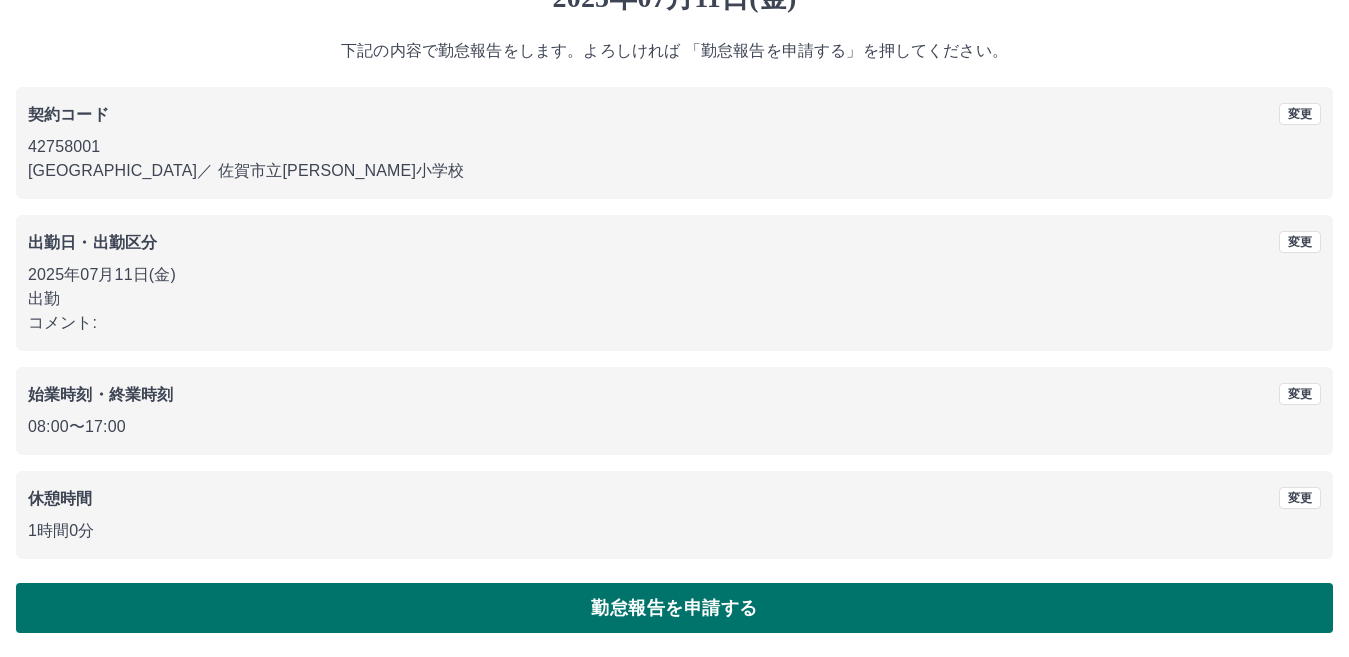 click on "勤怠報告を申請する" at bounding box center (674, 608) 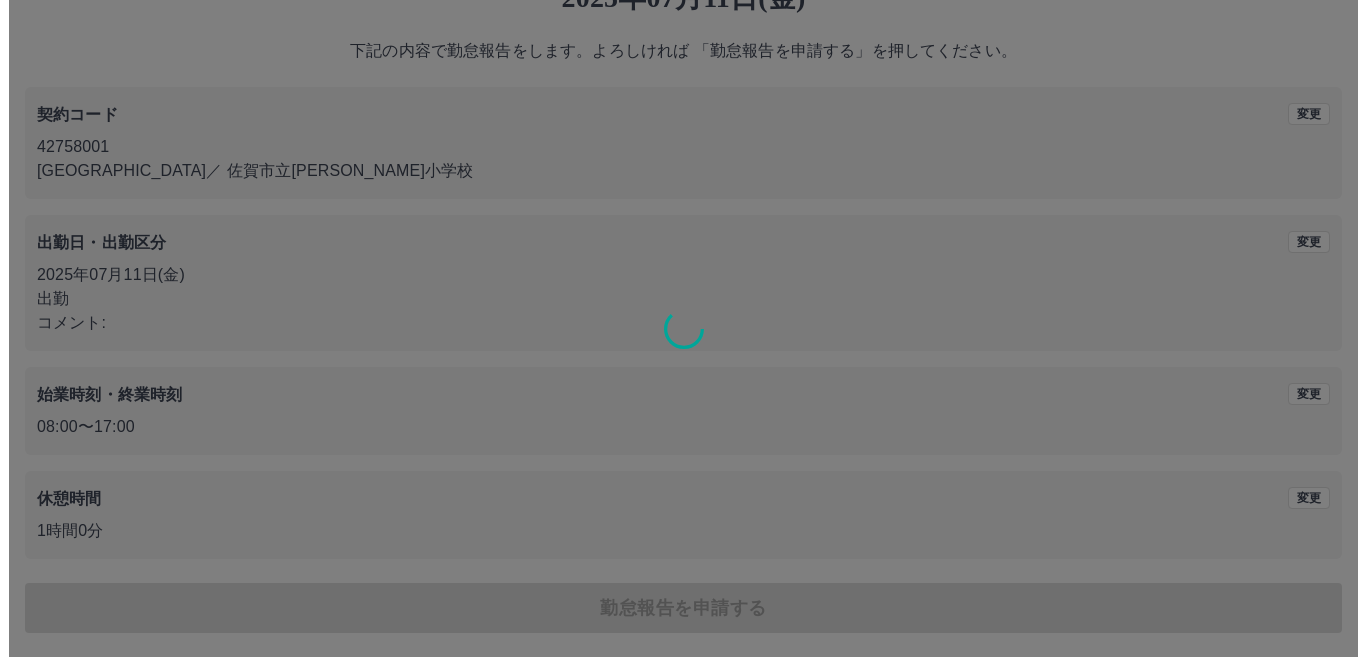 scroll, scrollTop: 0, scrollLeft: 0, axis: both 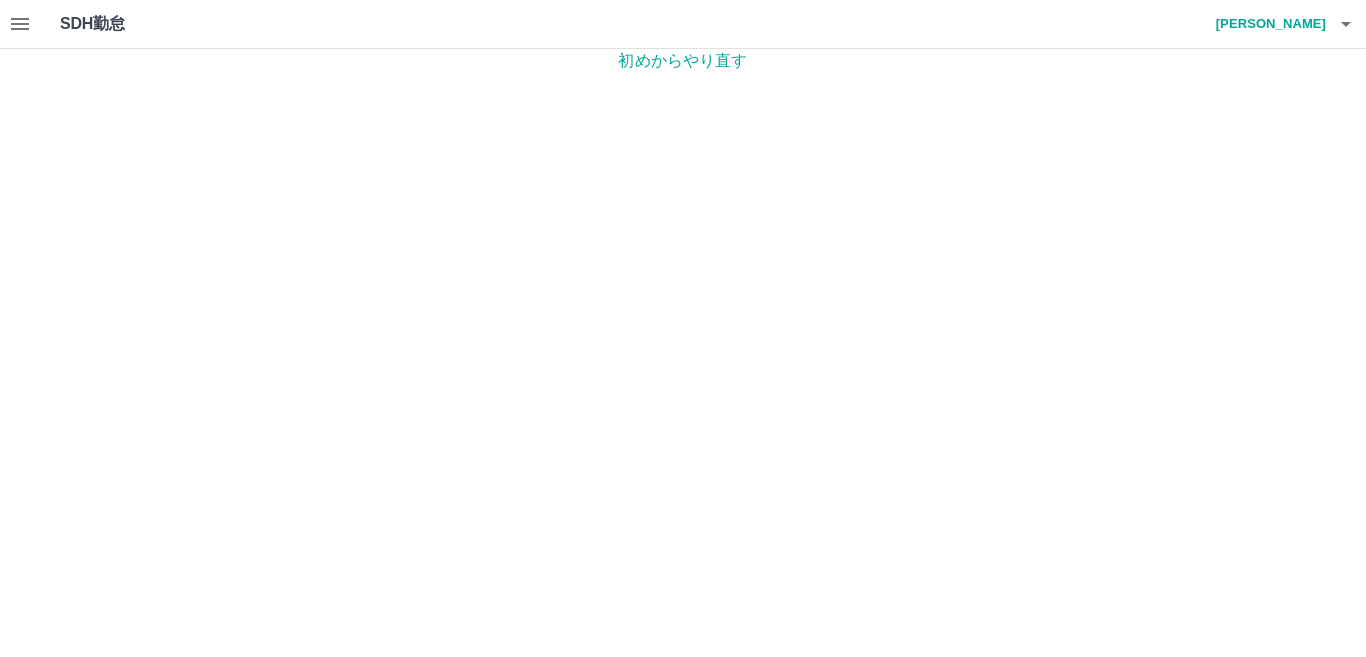 click on "杉野　優子" at bounding box center [1266, 24] 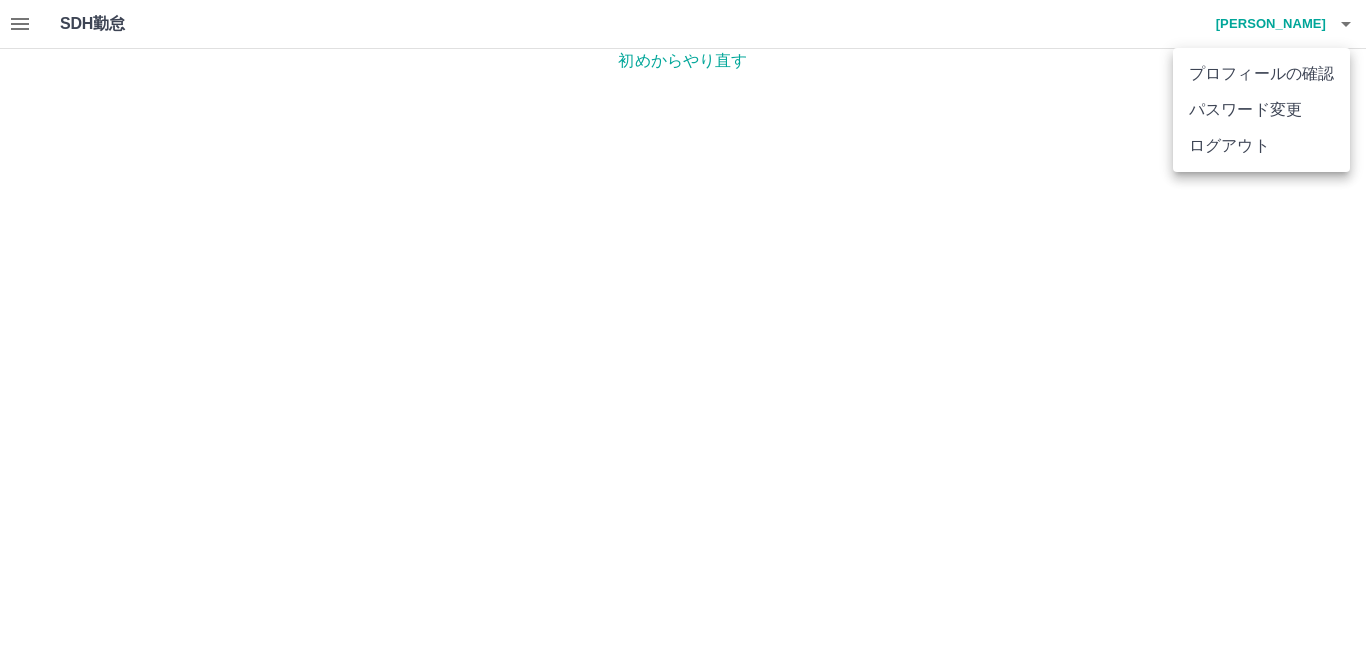 click at bounding box center (683, 328) 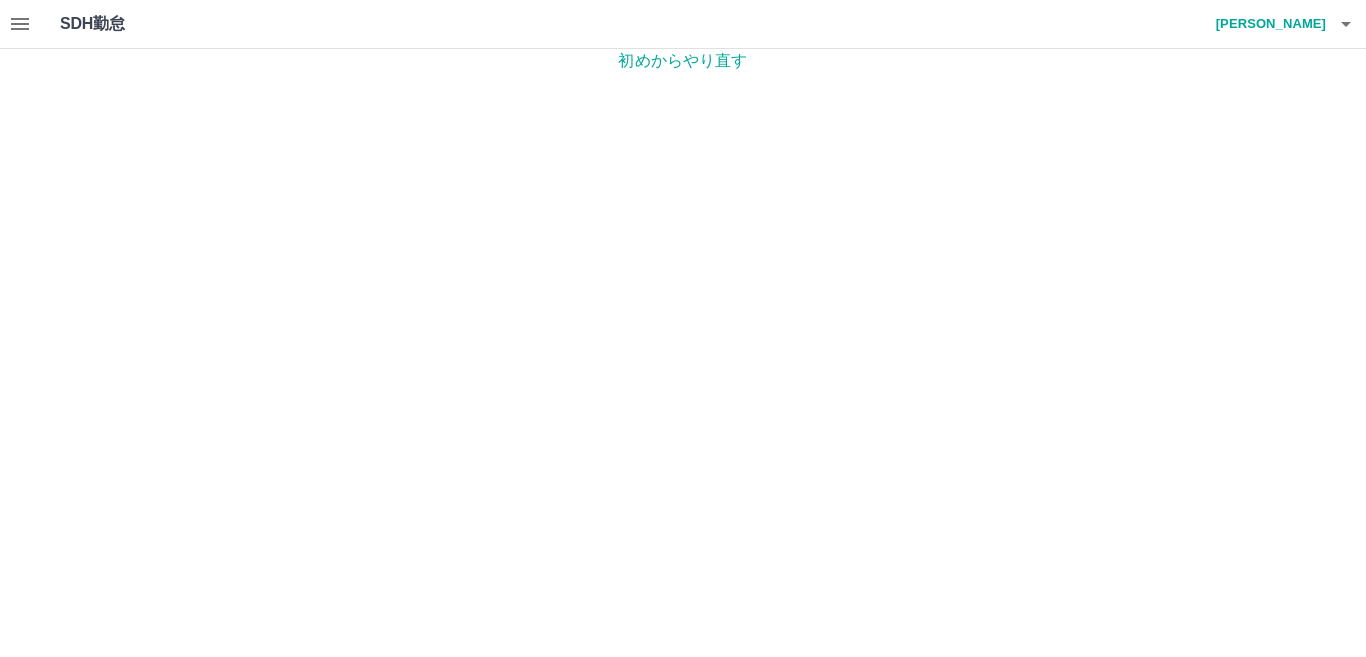 click 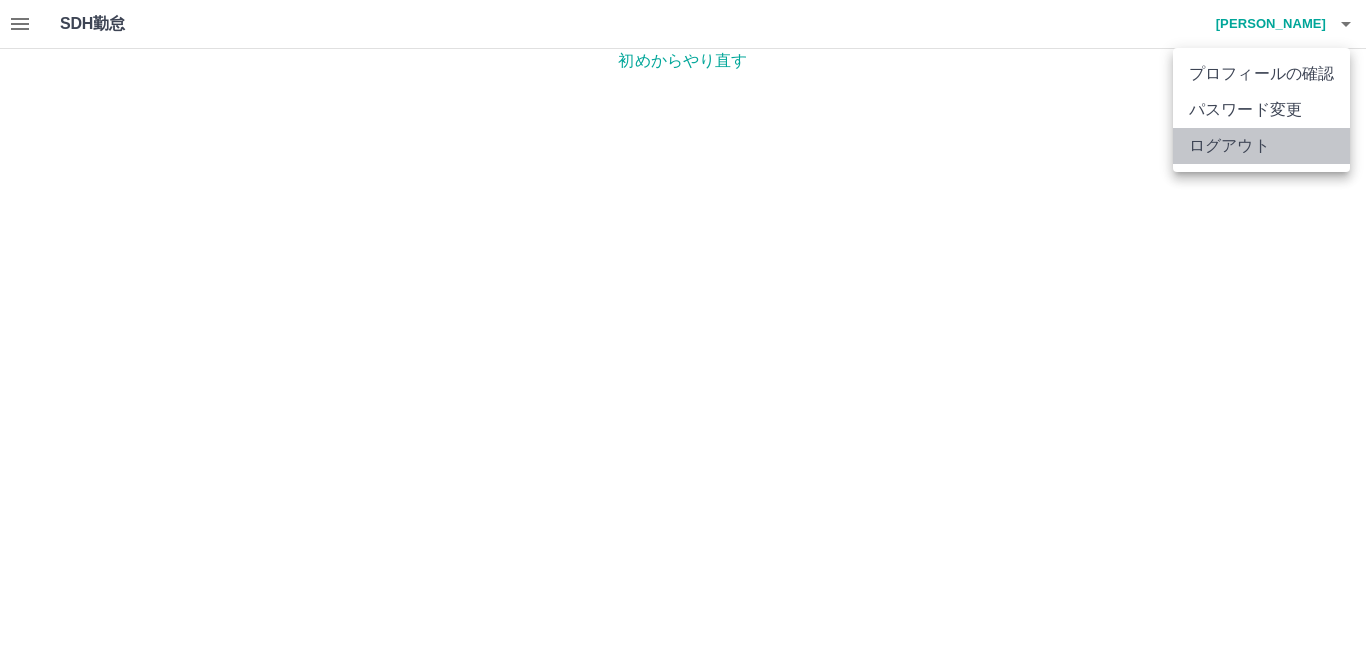 click on "ログアウト" at bounding box center [1261, 146] 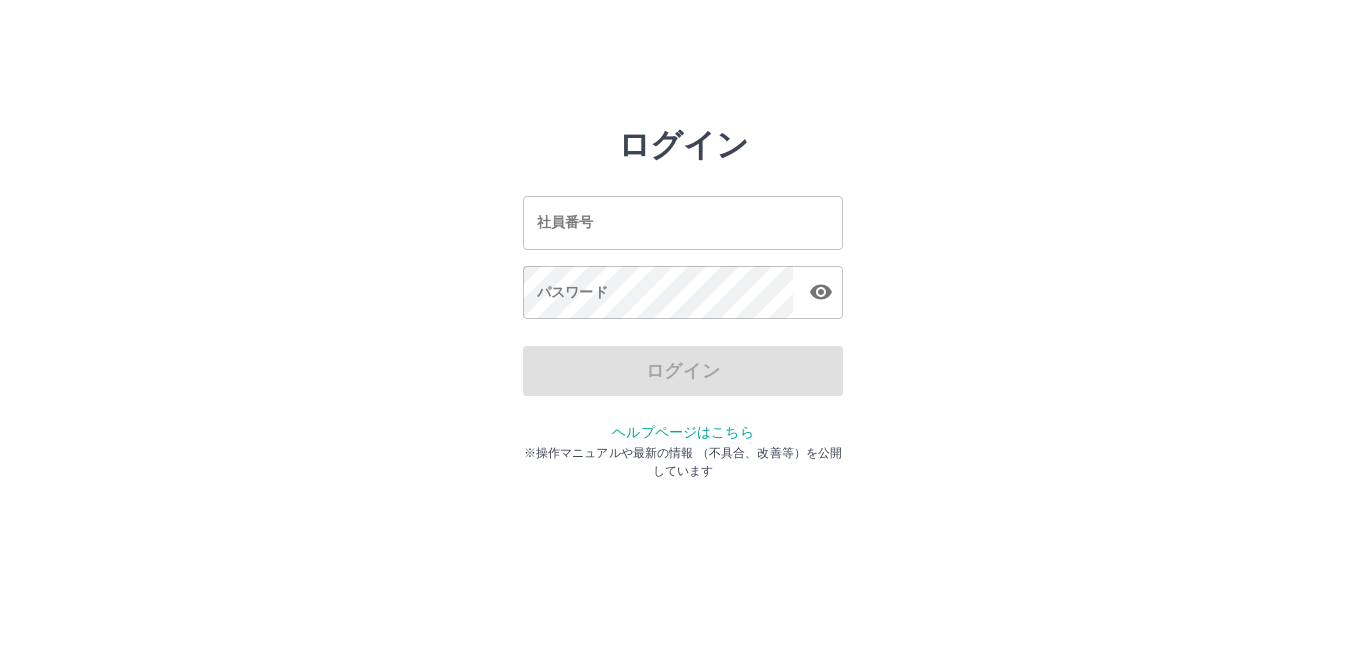 scroll, scrollTop: 0, scrollLeft: 0, axis: both 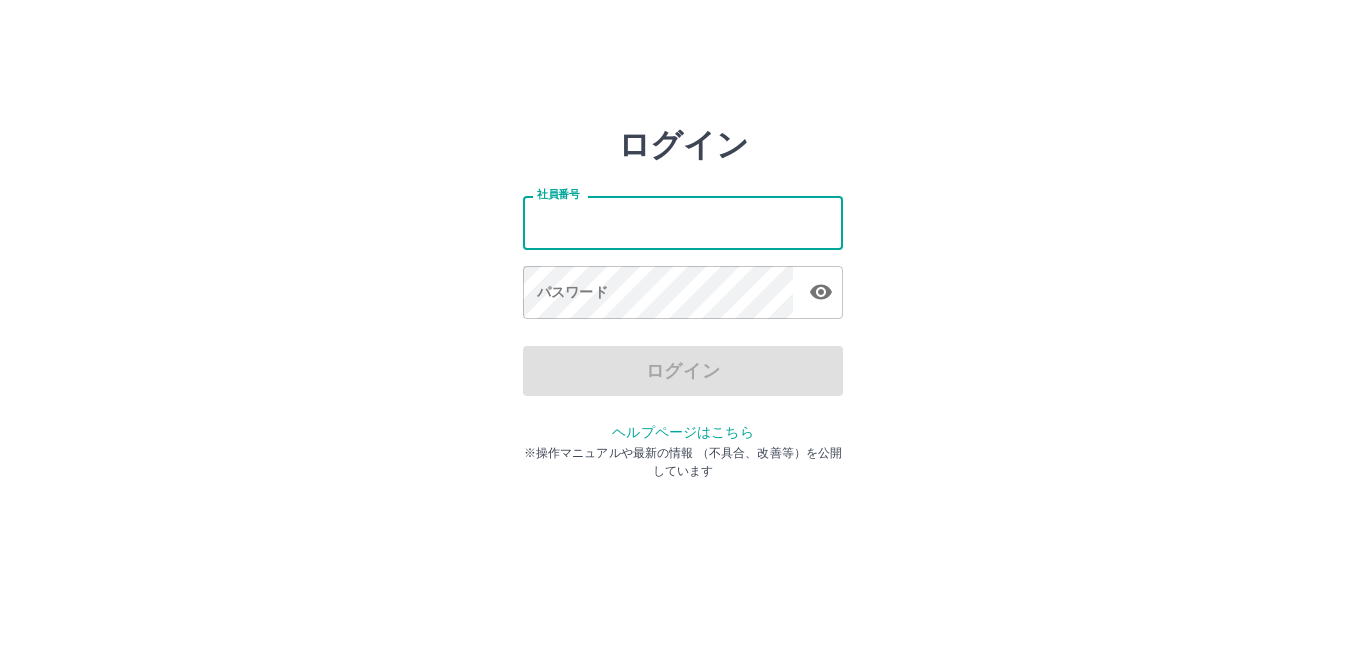 click on "社員番号" at bounding box center [683, 222] 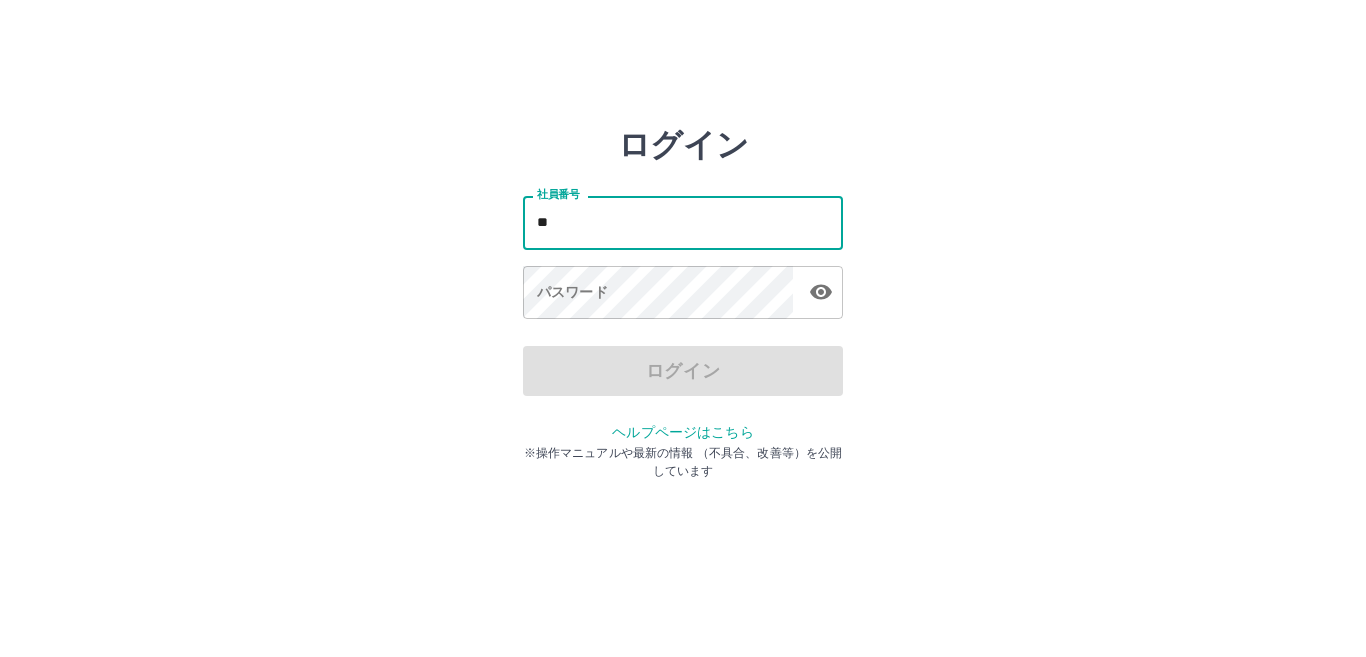 type on "*" 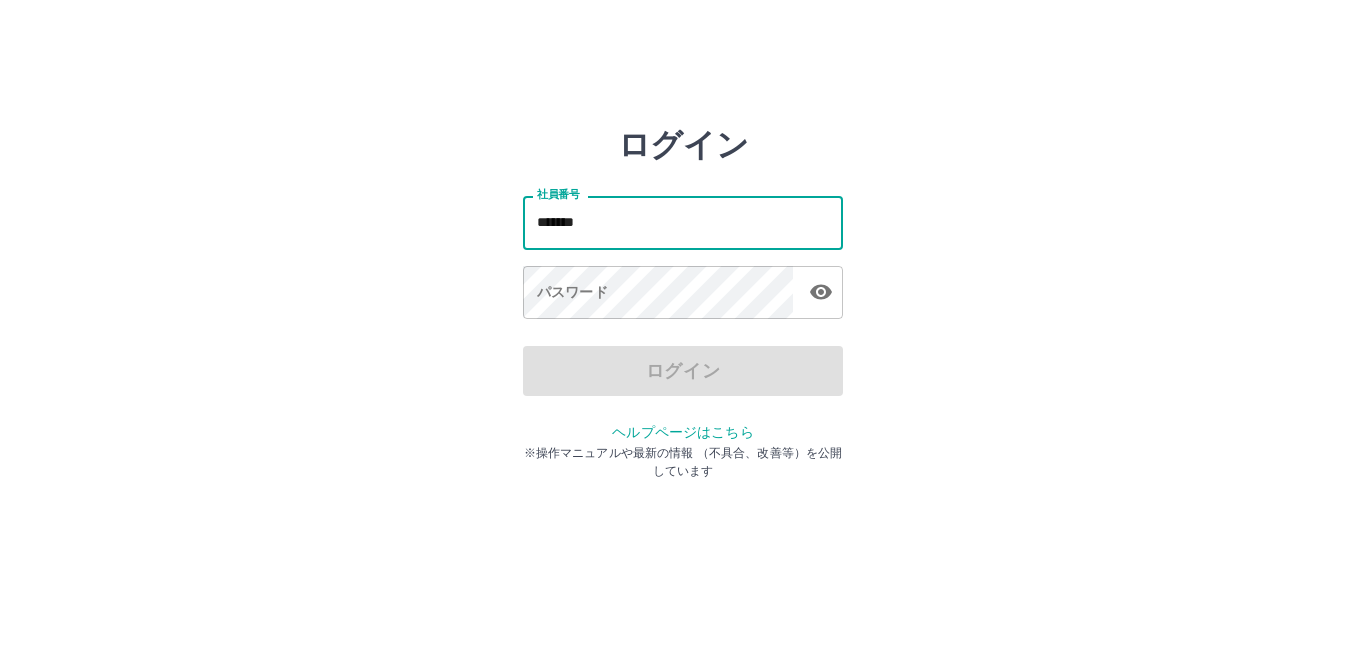type on "*******" 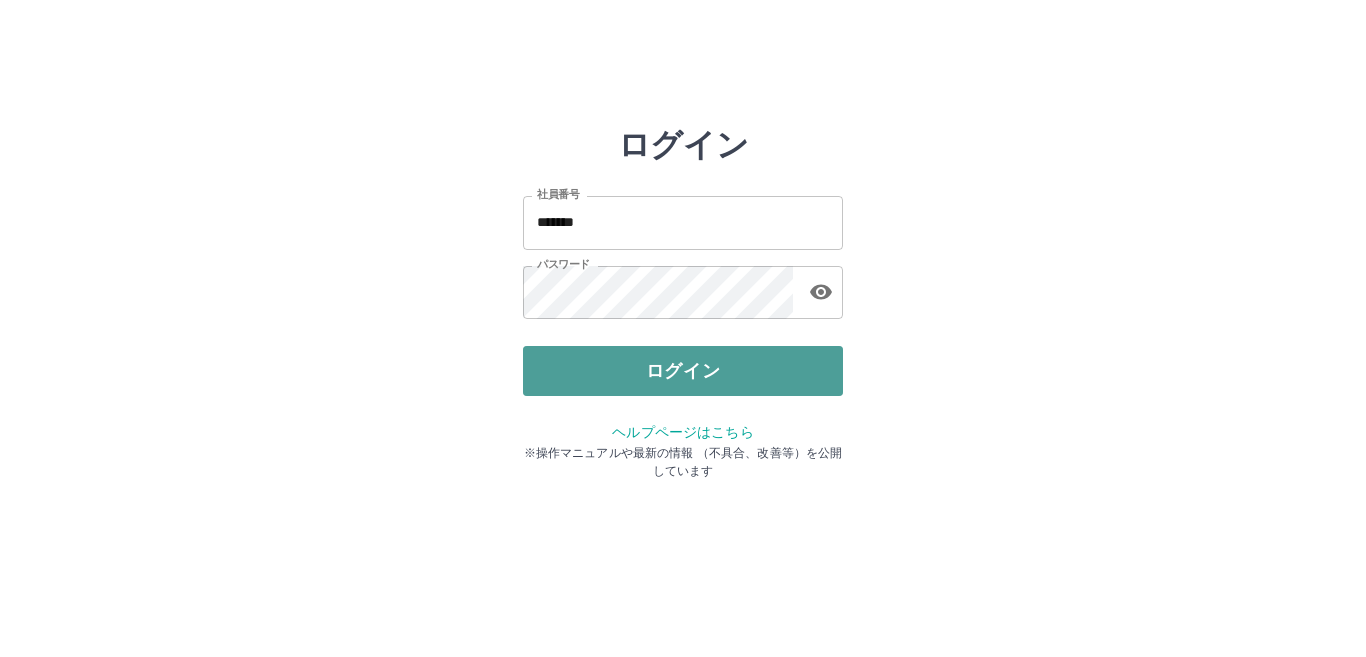click on "ログイン" at bounding box center (683, 371) 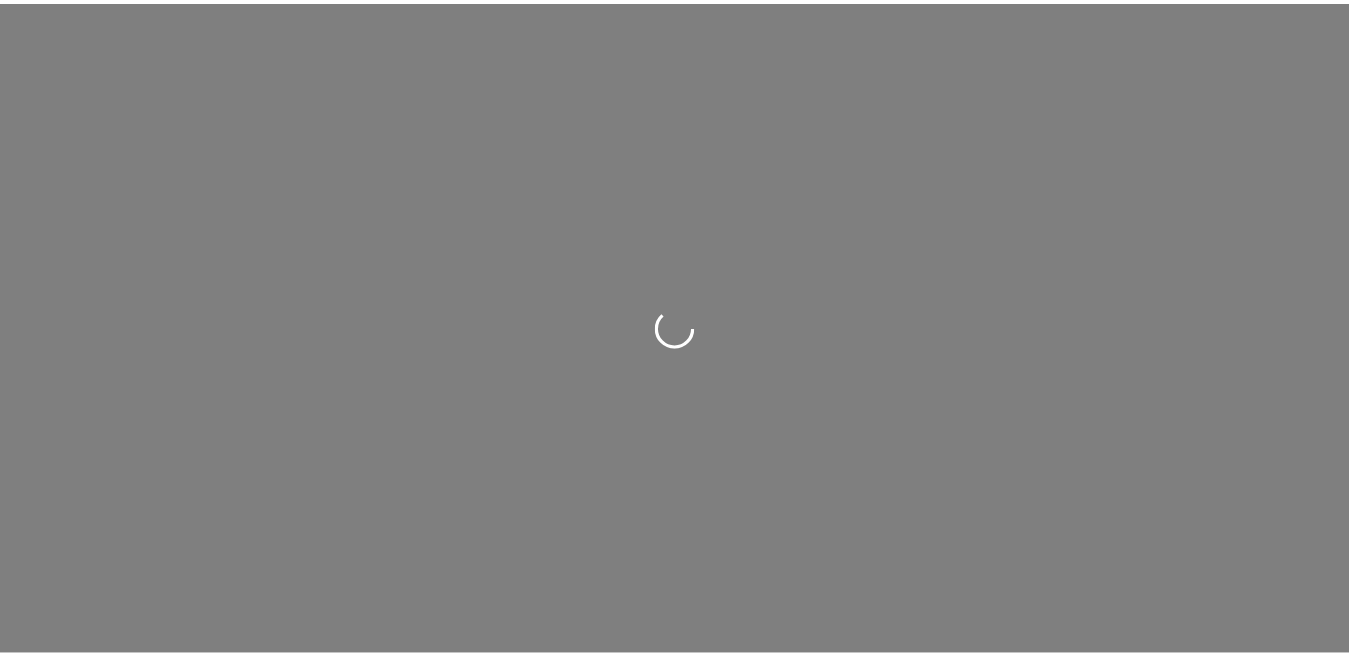 scroll, scrollTop: 0, scrollLeft: 0, axis: both 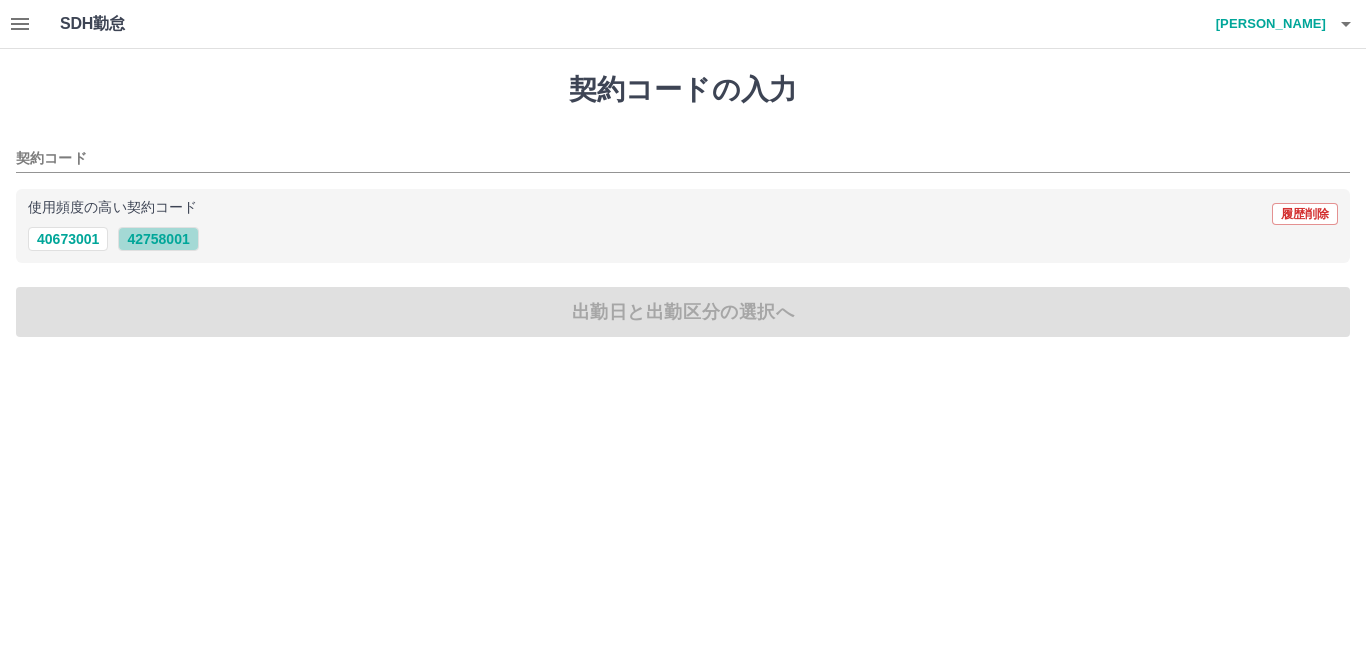 click on "42758001" at bounding box center [158, 239] 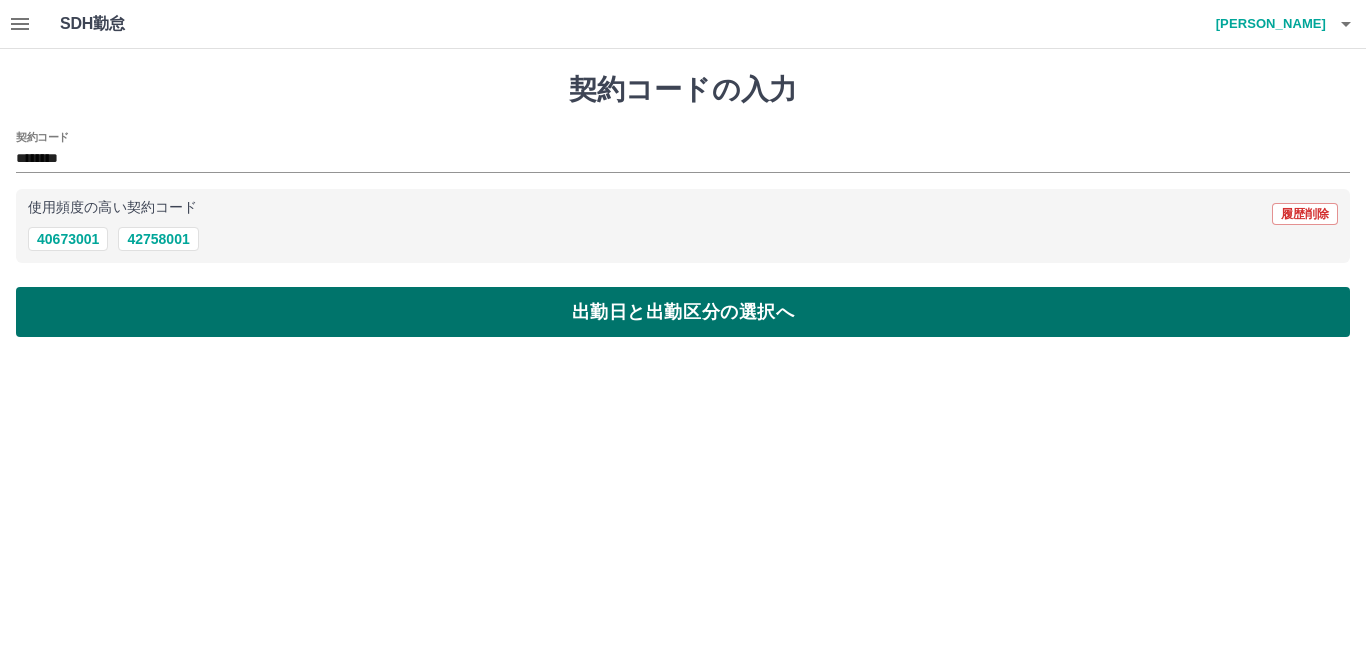 click on "出勤日と出勤区分の選択へ" at bounding box center [683, 312] 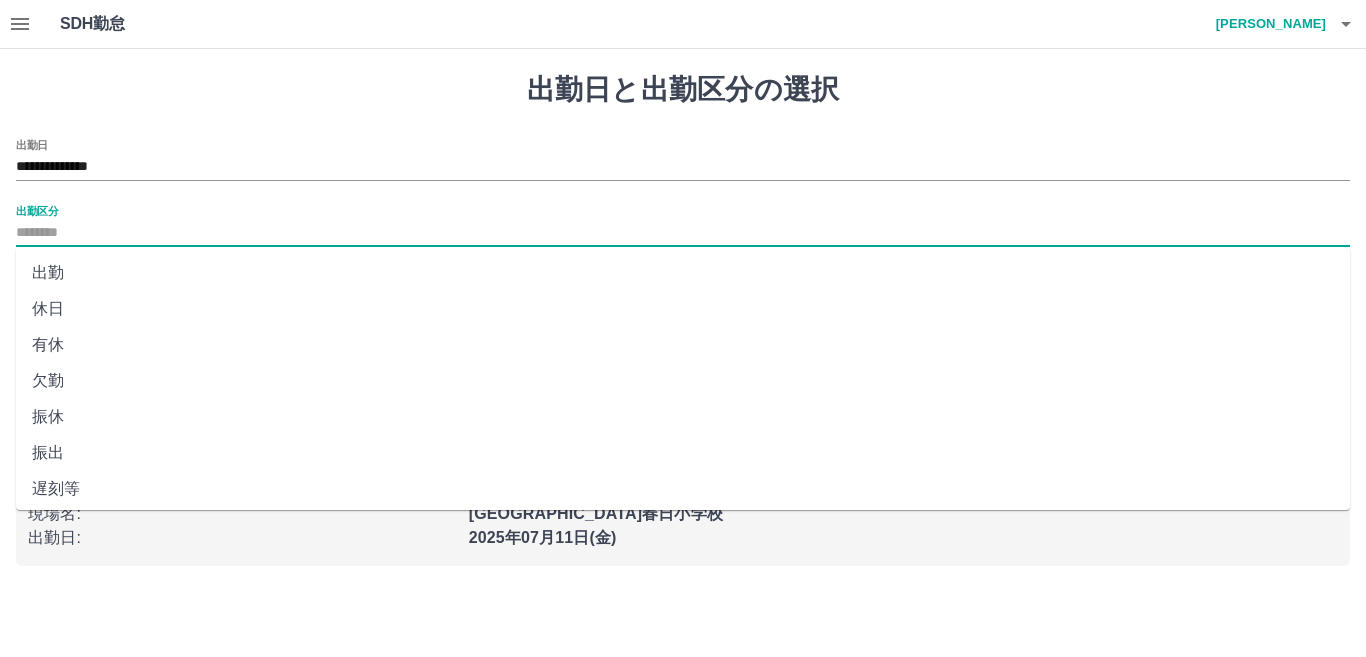 click on "出勤区分" at bounding box center [683, 233] 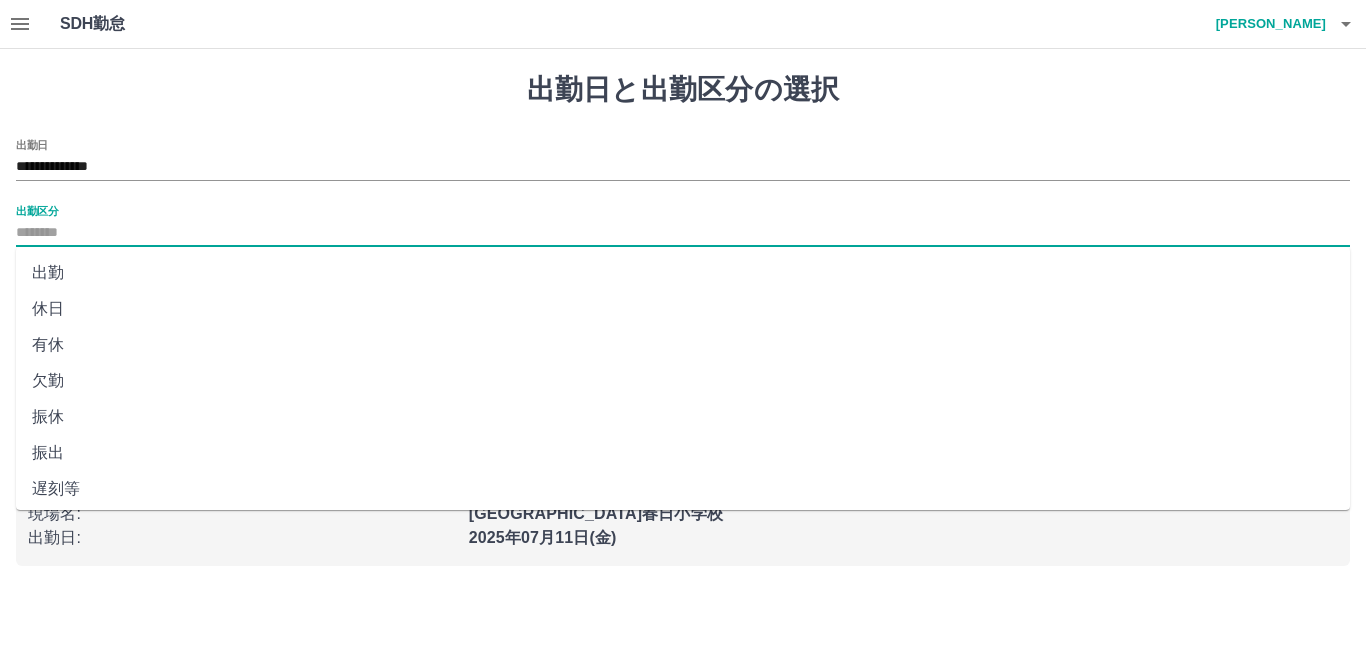 click on "出勤" at bounding box center [683, 273] 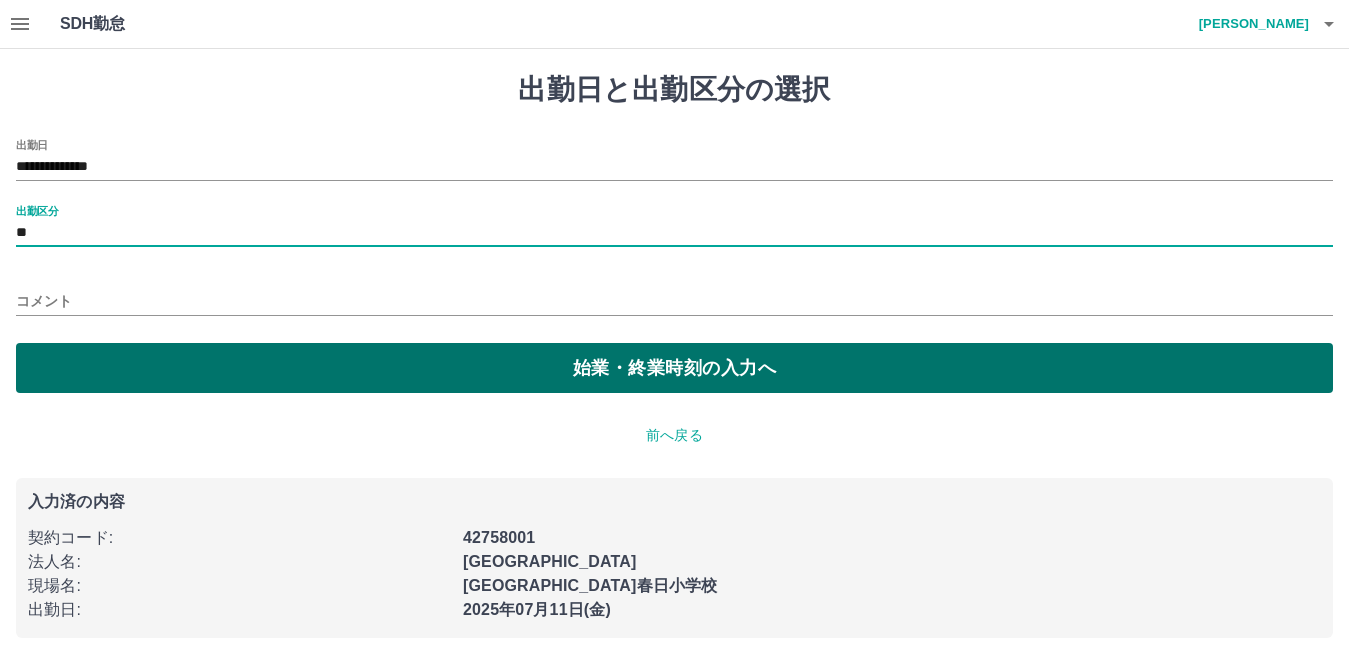 click on "始業・終業時刻の入力へ" at bounding box center [674, 368] 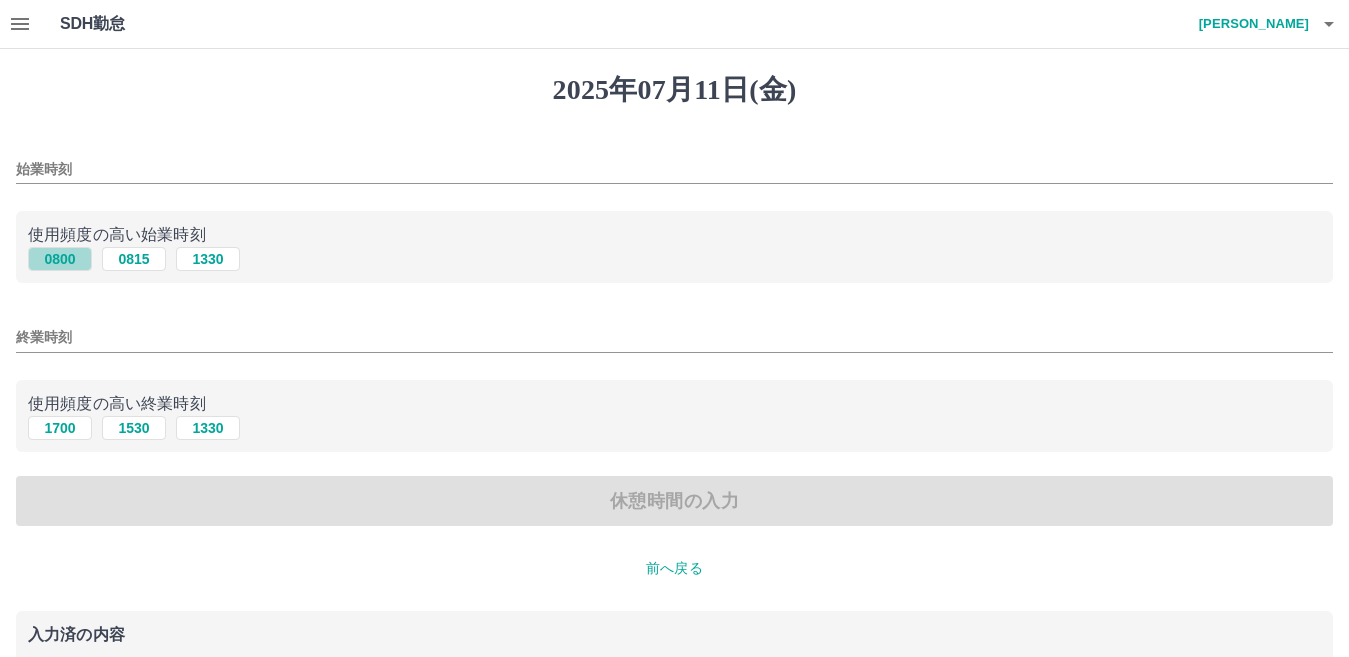click on "0800" at bounding box center (60, 259) 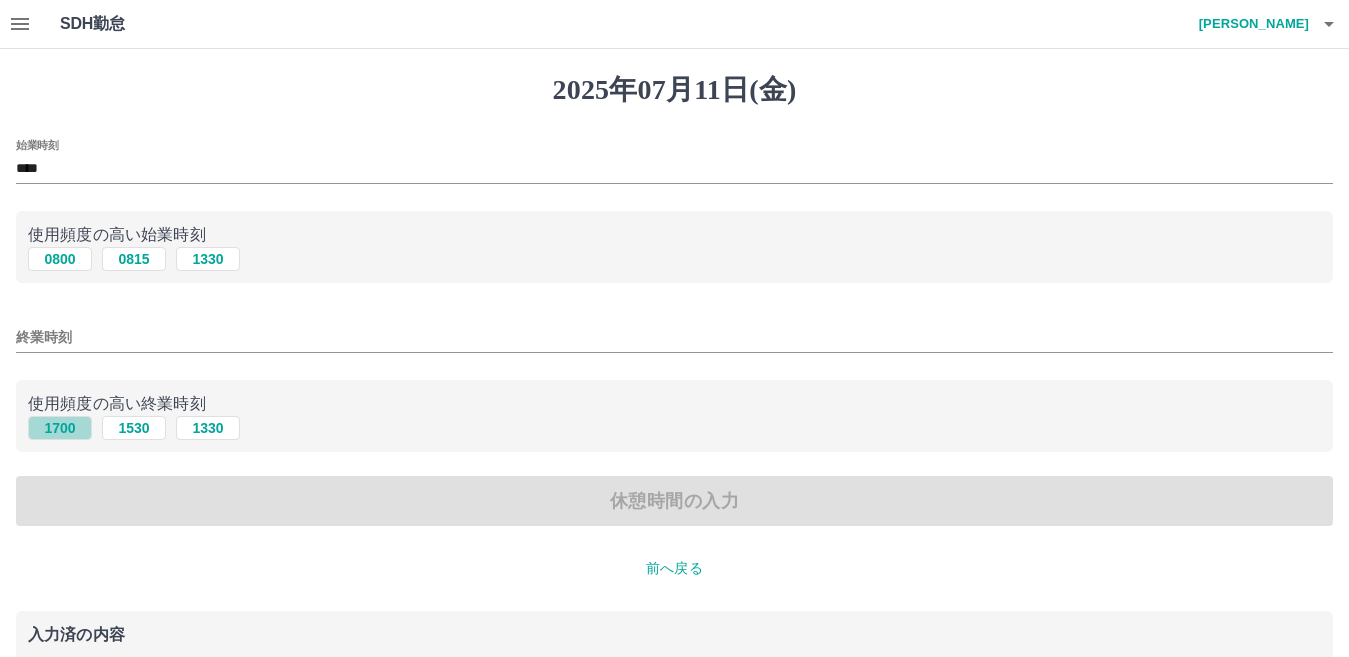 click on "1700" at bounding box center [60, 428] 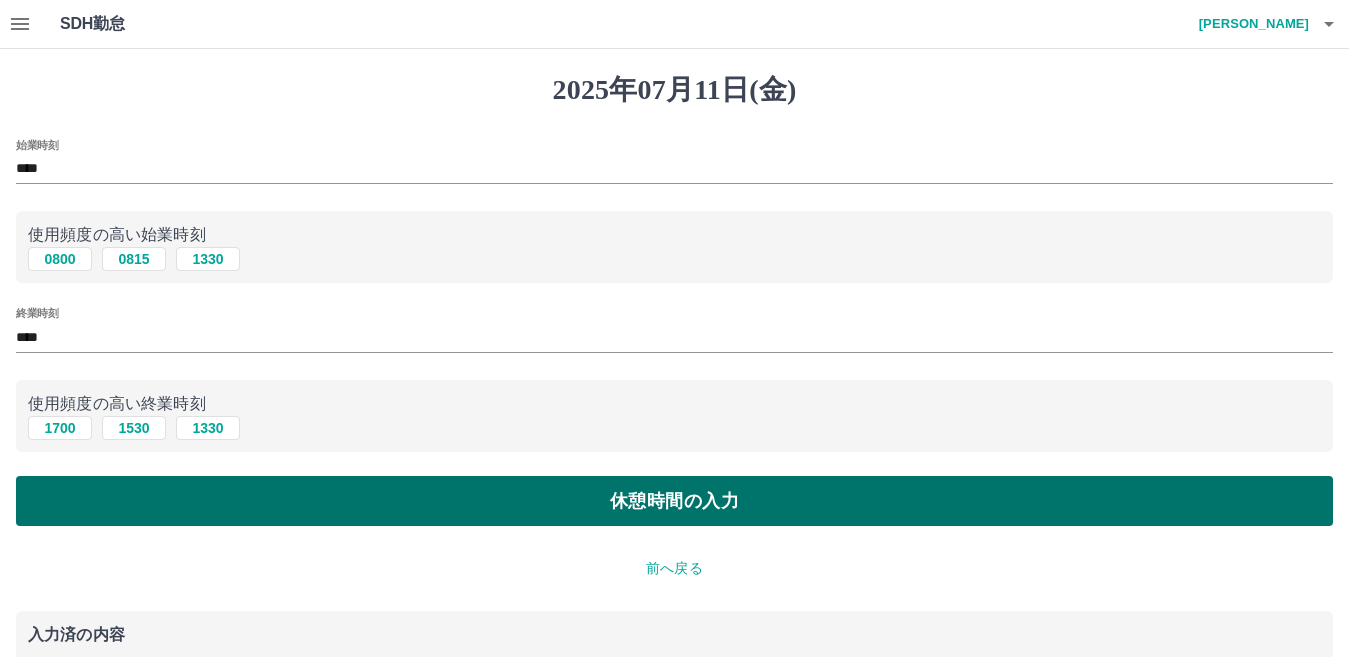 click on "休憩時間の入力" at bounding box center [674, 501] 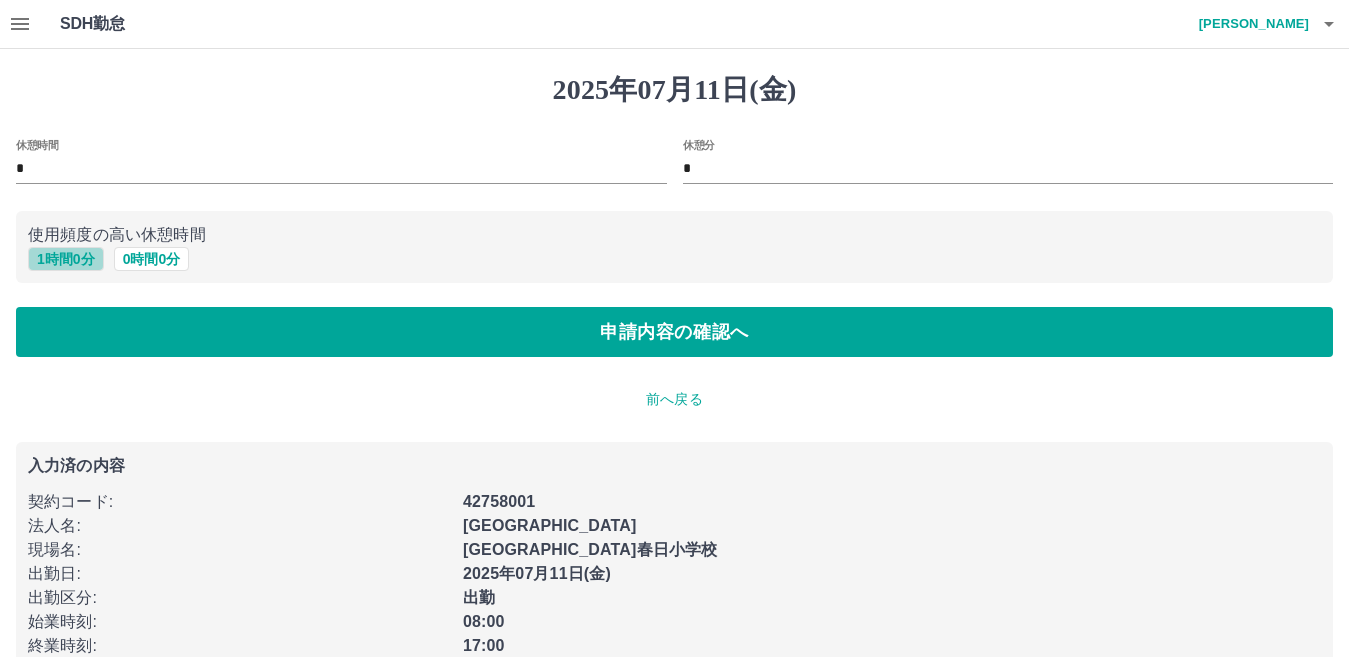 click on "1 時間 0 分" at bounding box center [66, 259] 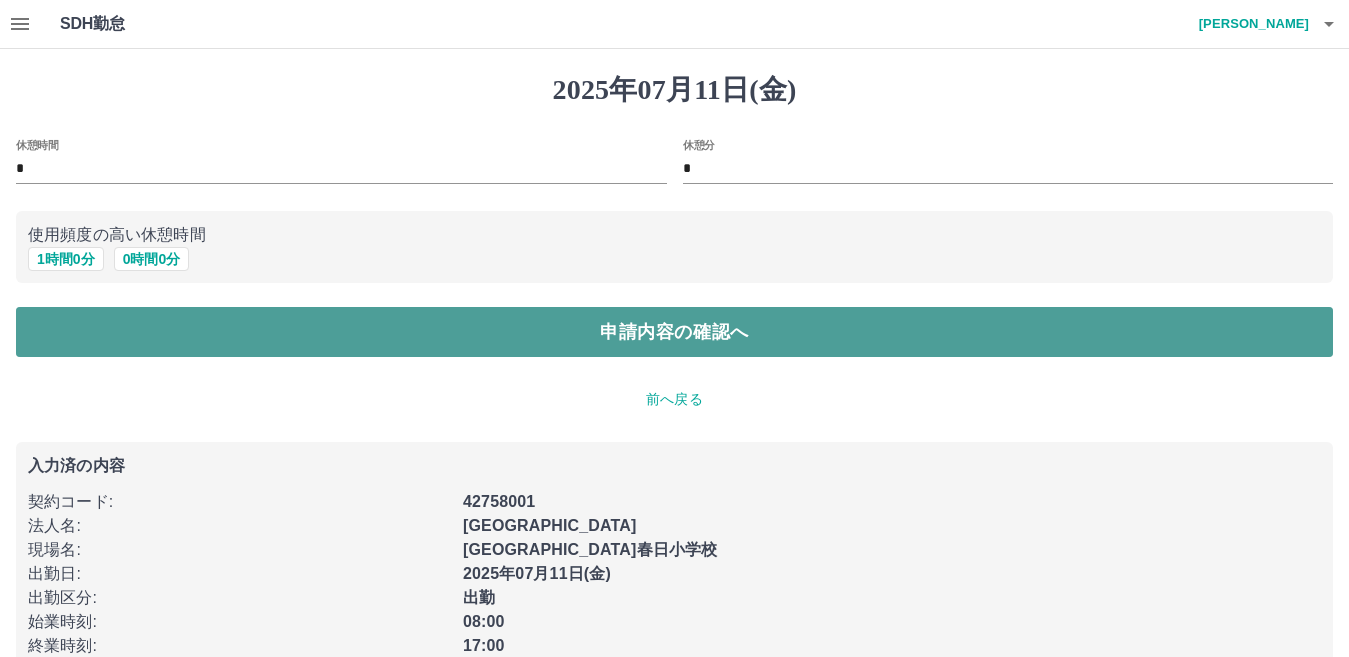 click on "申請内容の確認へ" at bounding box center (674, 332) 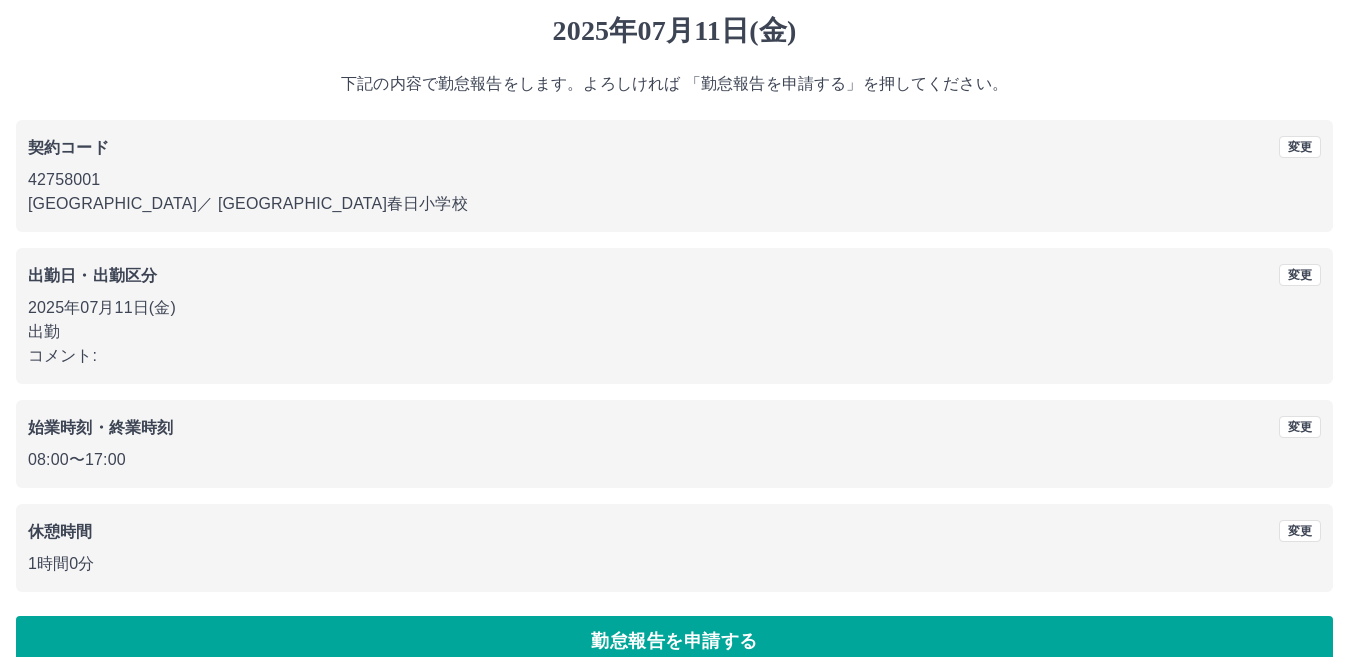 scroll, scrollTop: 92, scrollLeft: 0, axis: vertical 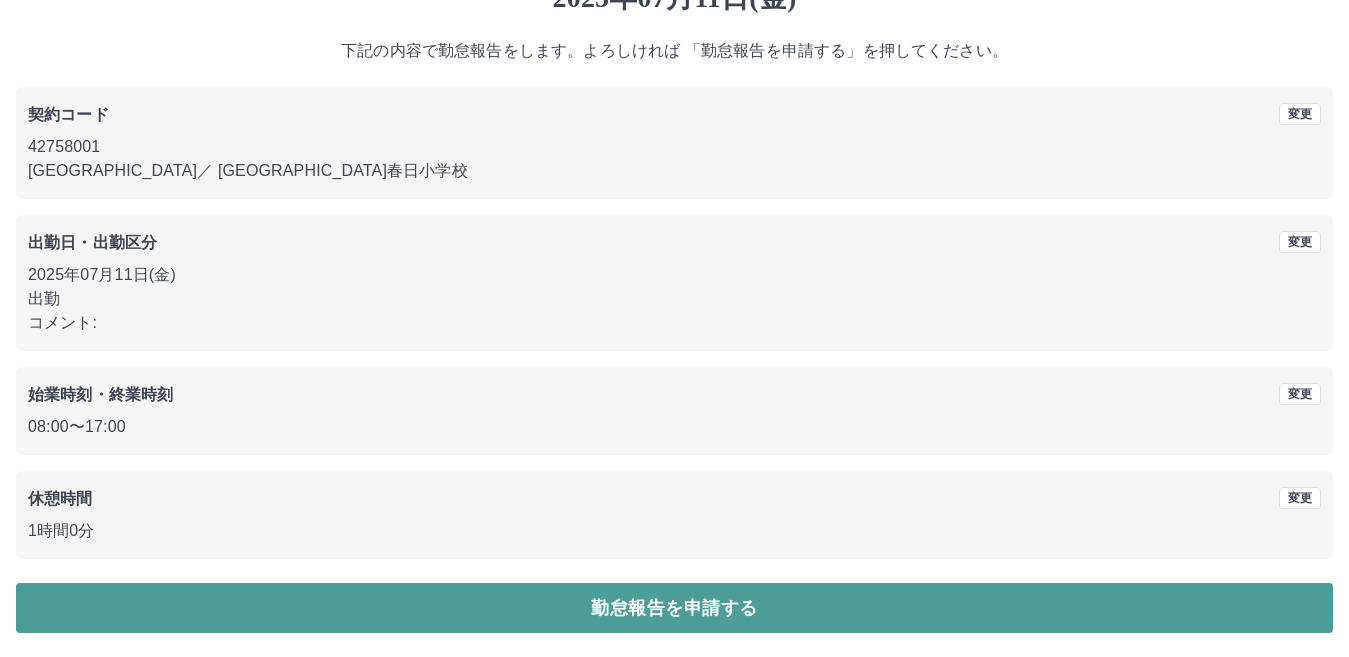 click on "勤怠報告を申請する" at bounding box center [674, 608] 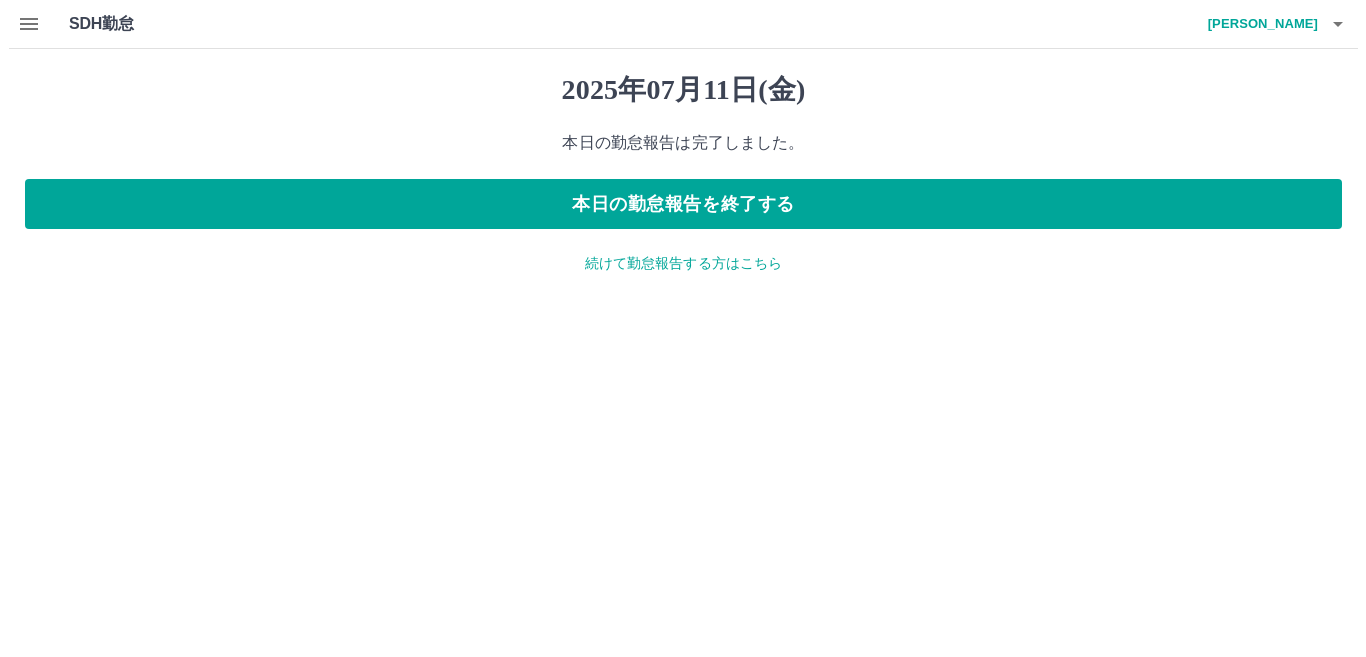 scroll, scrollTop: 0, scrollLeft: 0, axis: both 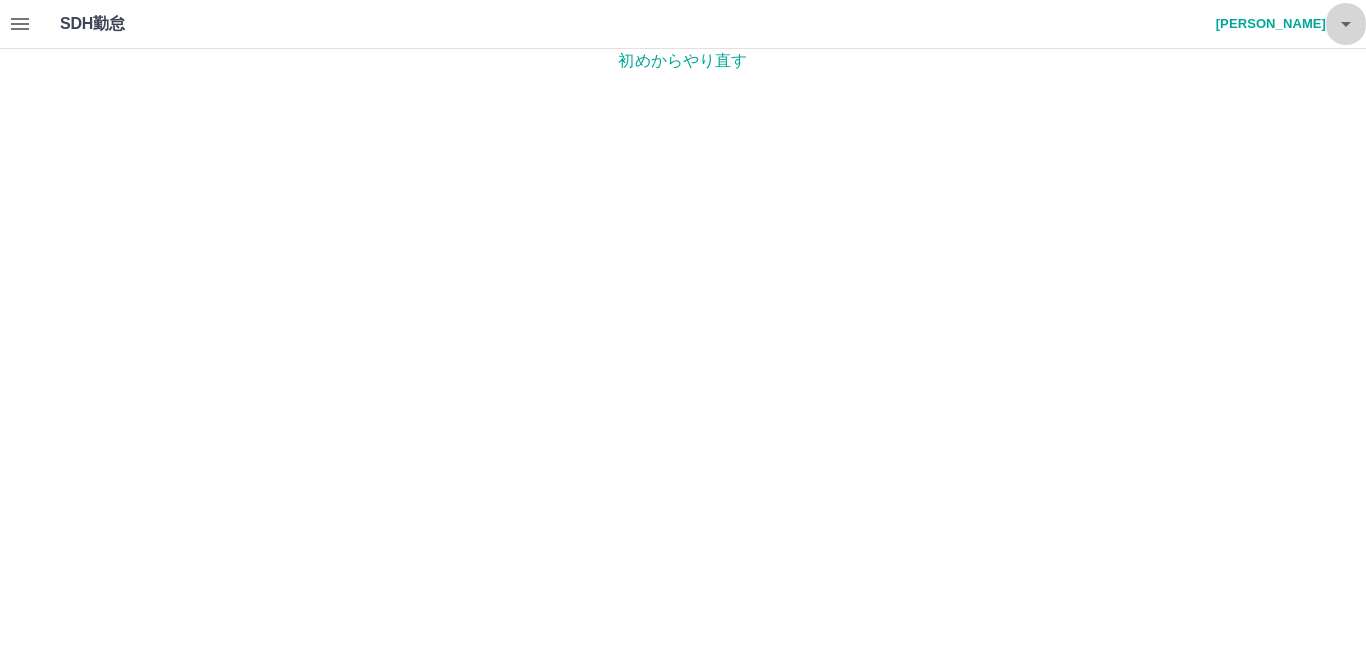 click 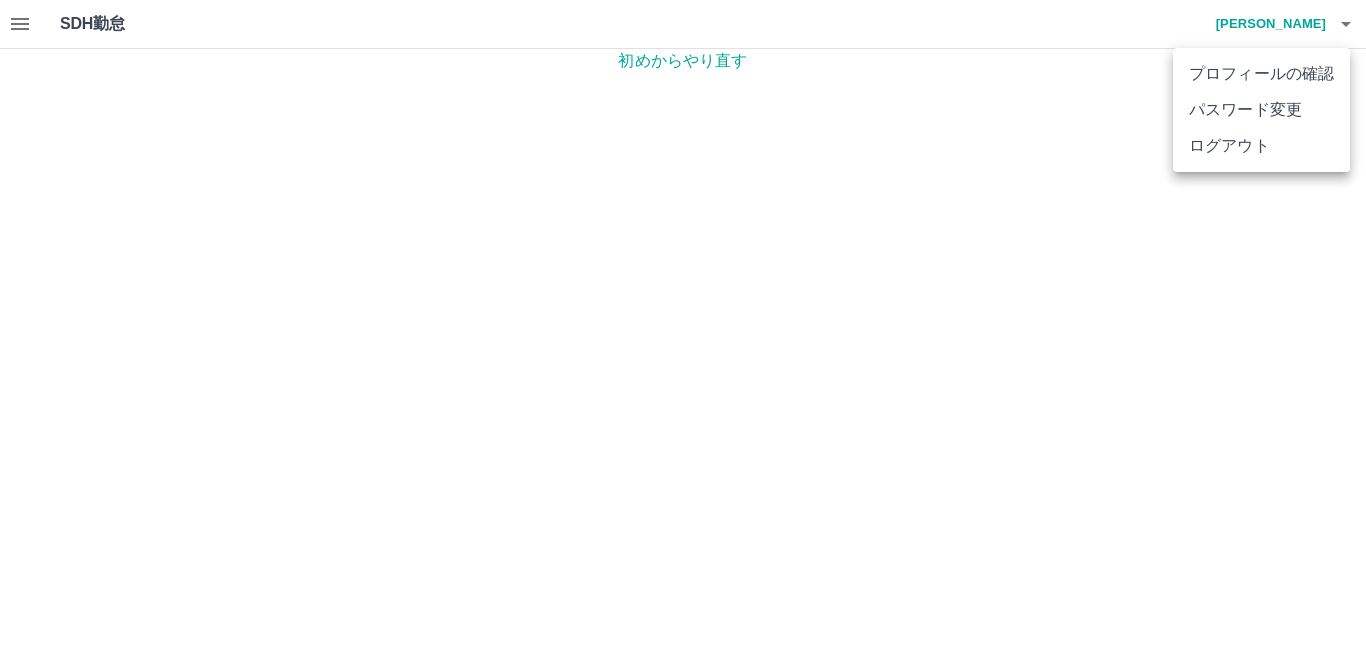 click on "プロフィールの確認 パスワード変更 ログアウト" at bounding box center (1261, 110) 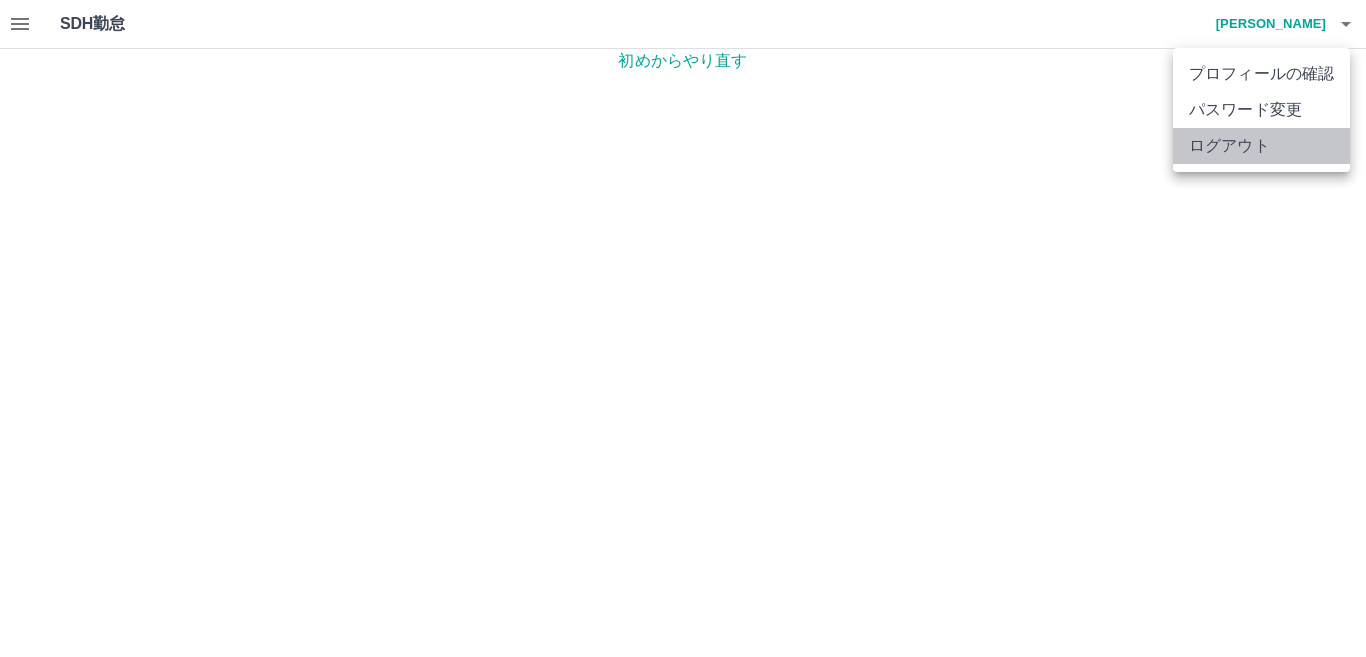 click on "ログアウト" at bounding box center (1261, 146) 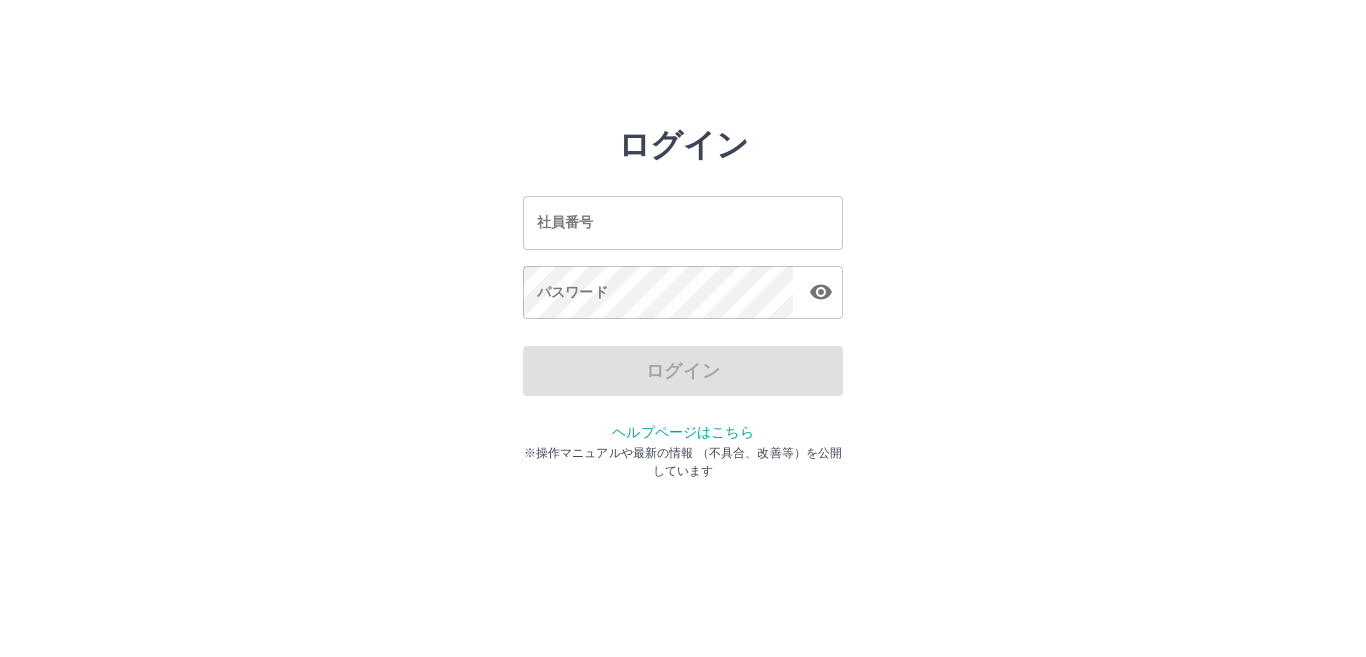 scroll, scrollTop: 0, scrollLeft: 0, axis: both 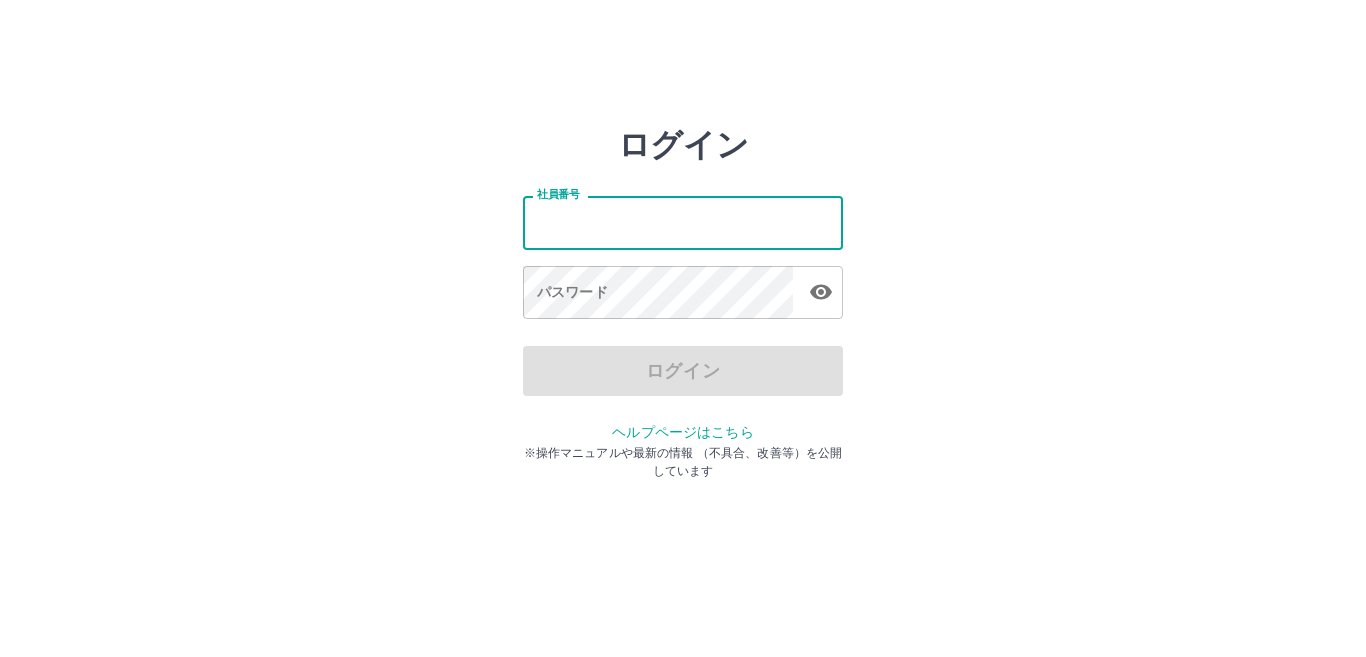 type on "*******" 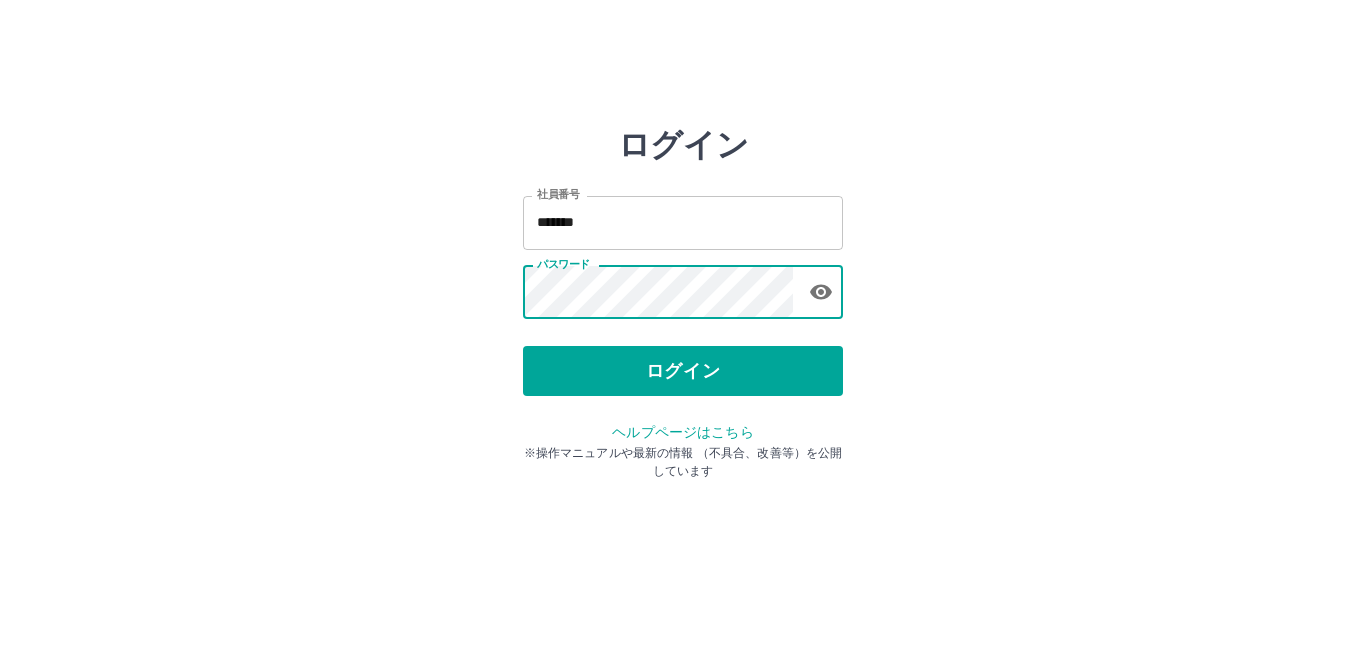 click on "ログイン" at bounding box center [683, 371] 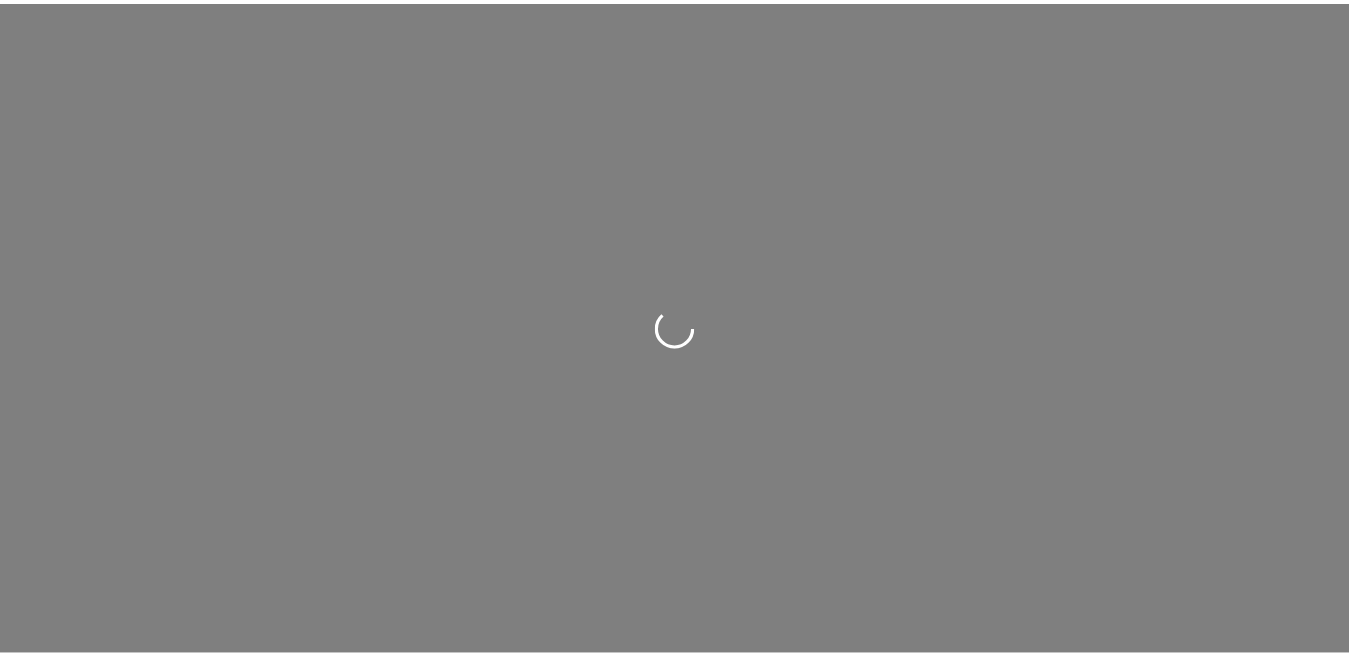 scroll, scrollTop: 0, scrollLeft: 0, axis: both 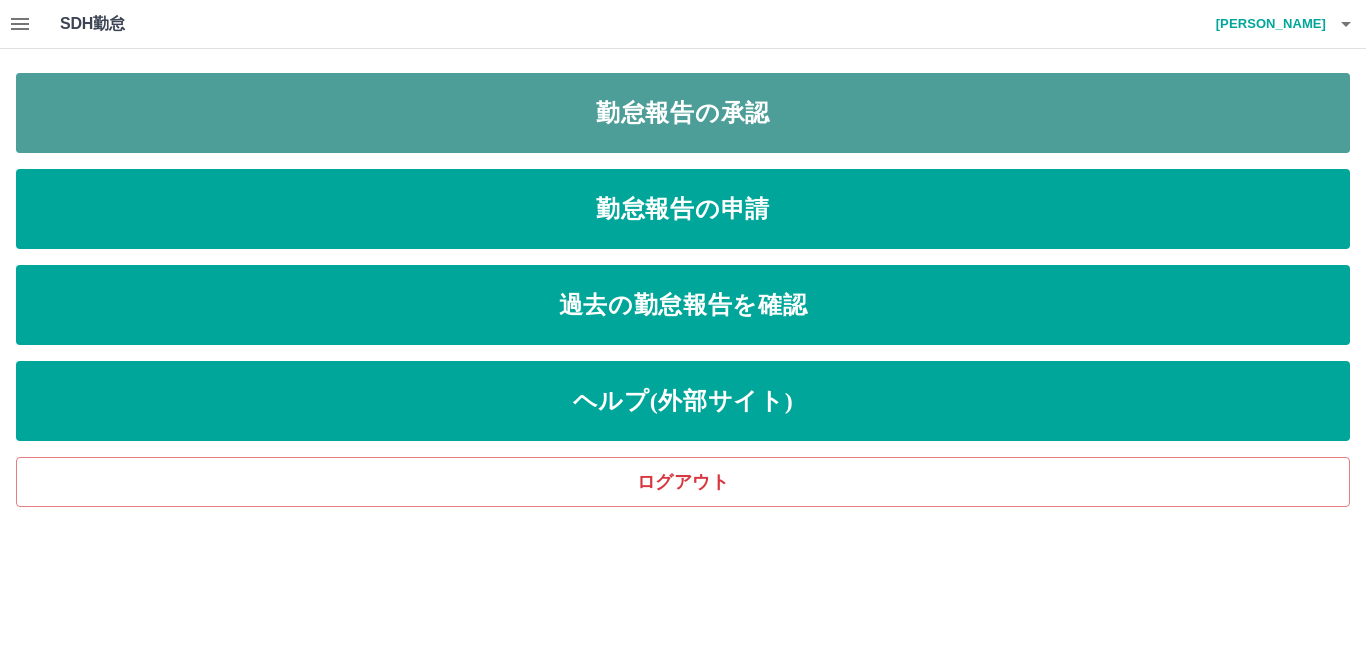 click on "勤怠報告の承認" at bounding box center (683, 113) 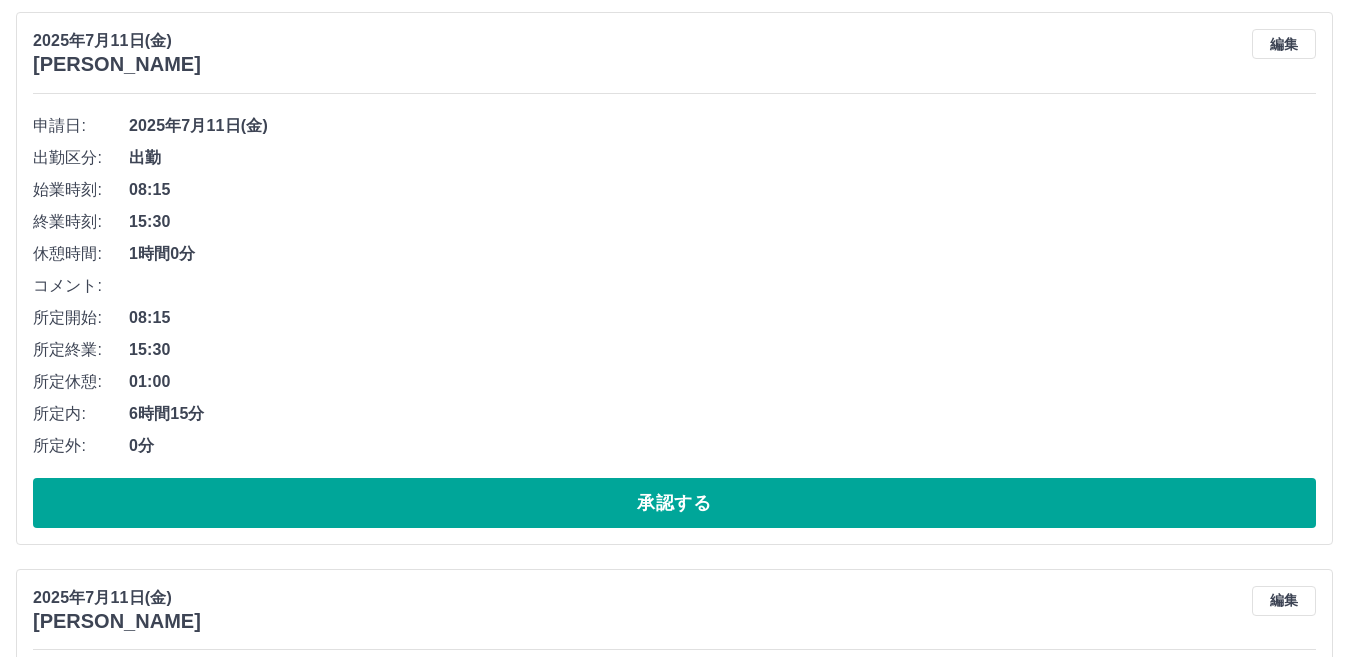 scroll, scrollTop: 1600, scrollLeft: 0, axis: vertical 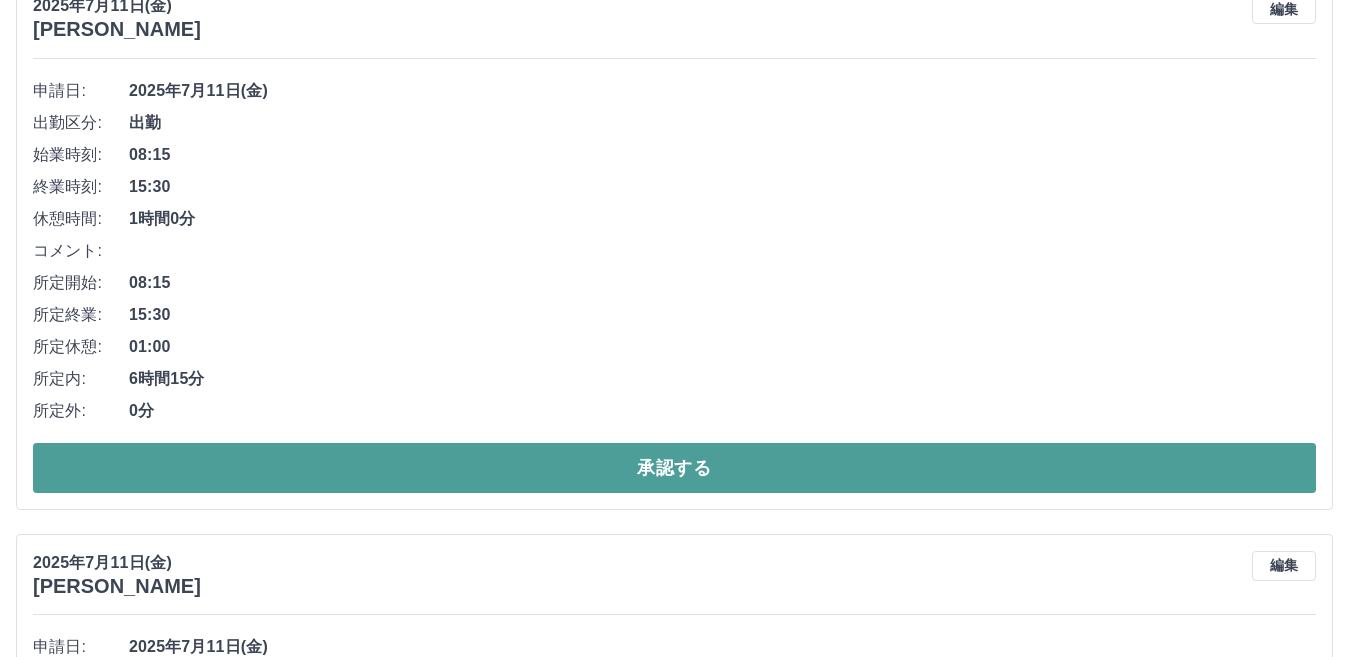 click on "承認する" at bounding box center (674, 468) 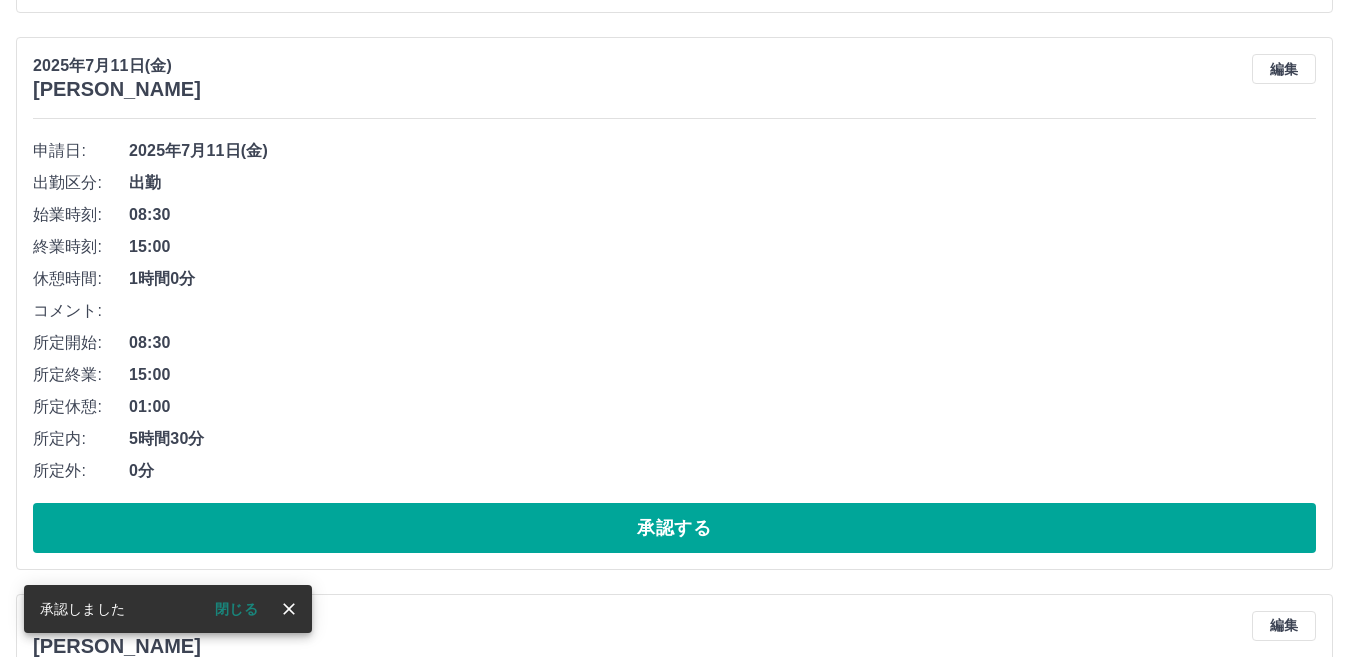 scroll, scrollTop: 1543, scrollLeft: 0, axis: vertical 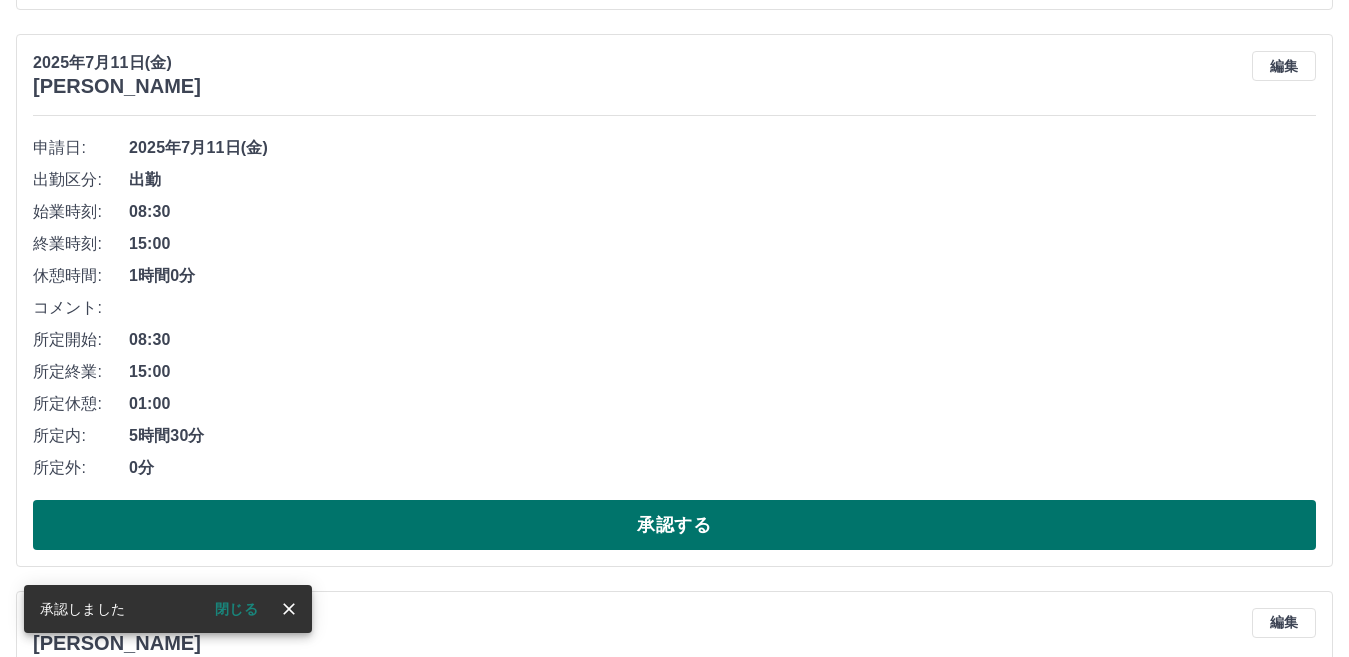 click on "承認する" at bounding box center (674, 525) 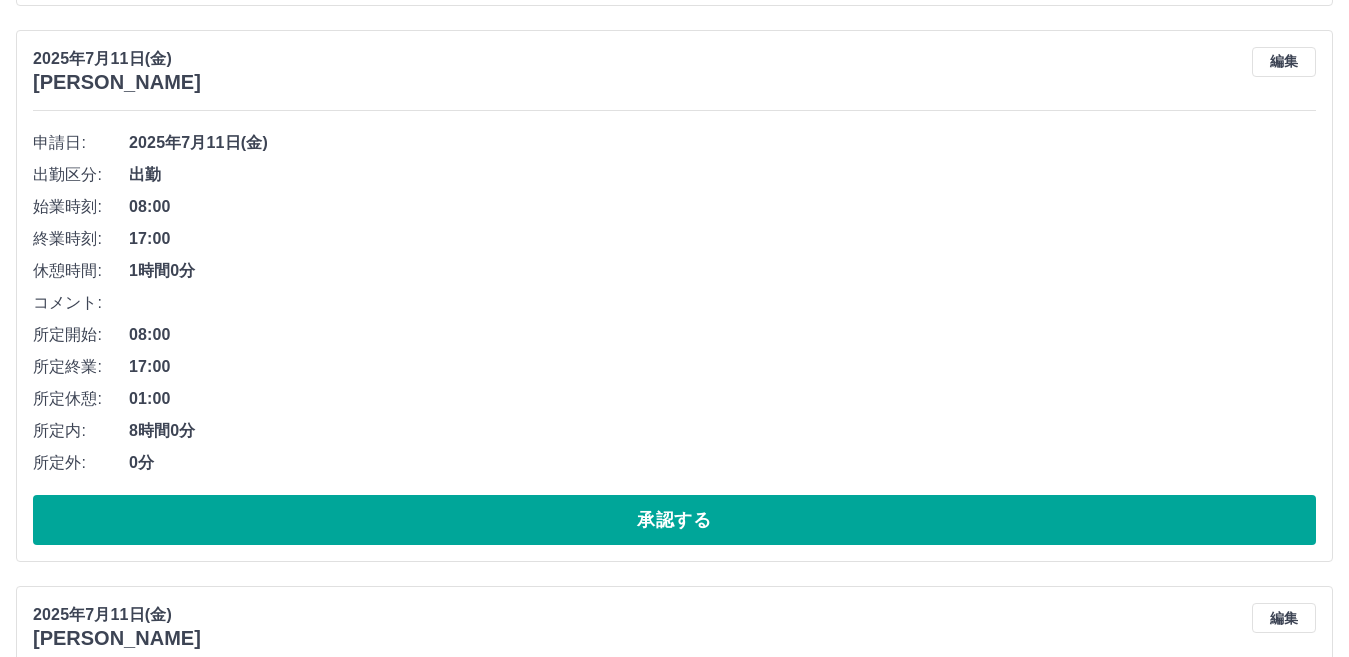 scroll, scrollTop: 2143, scrollLeft: 0, axis: vertical 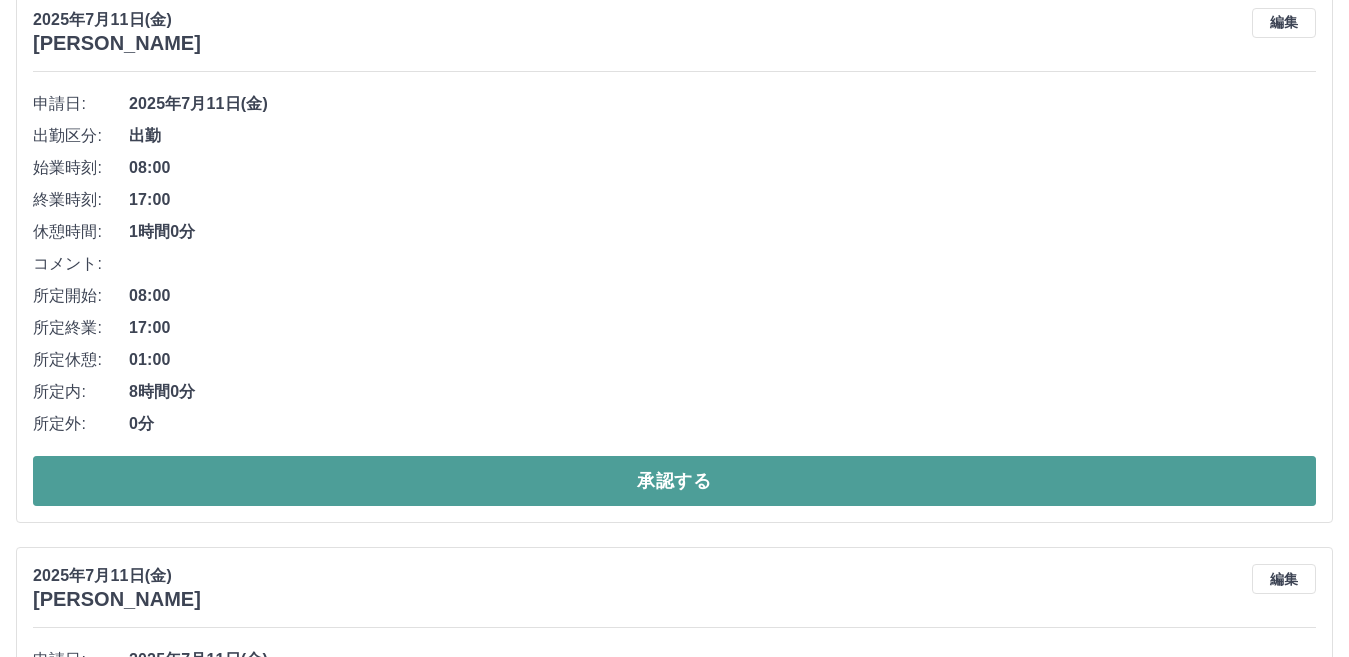 click on "承認する" at bounding box center [674, 481] 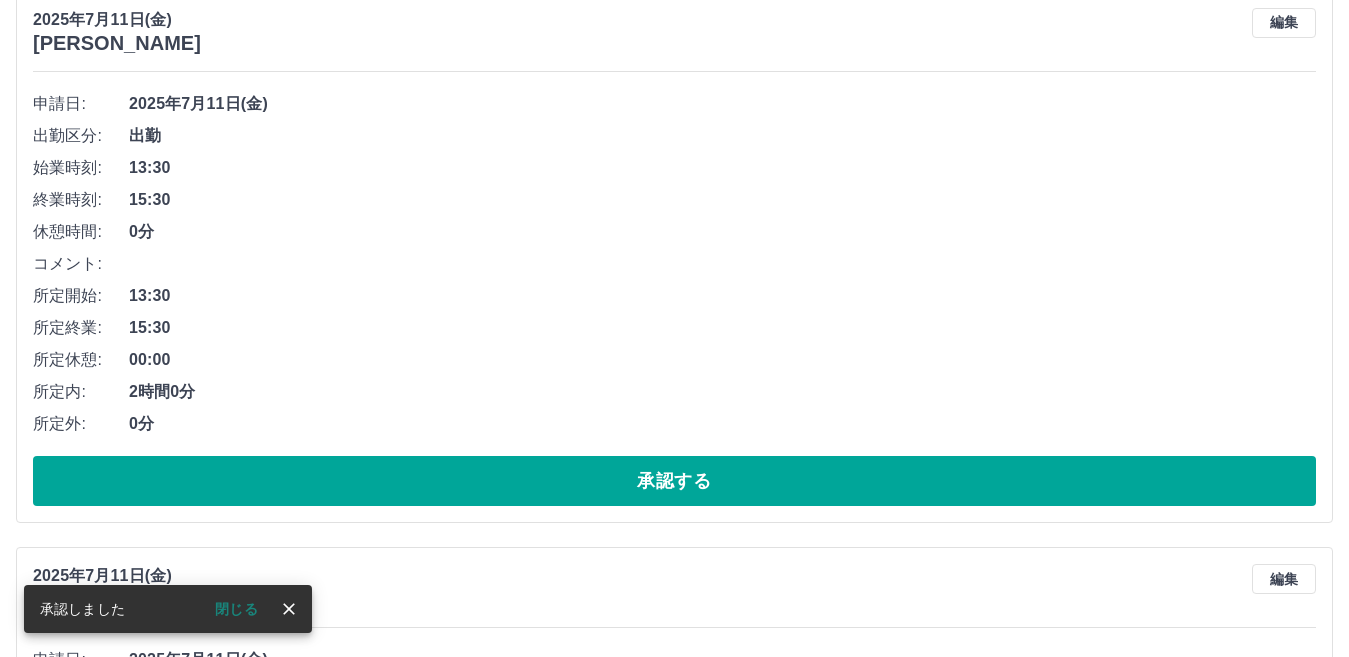 scroll, scrollTop: 1587, scrollLeft: 0, axis: vertical 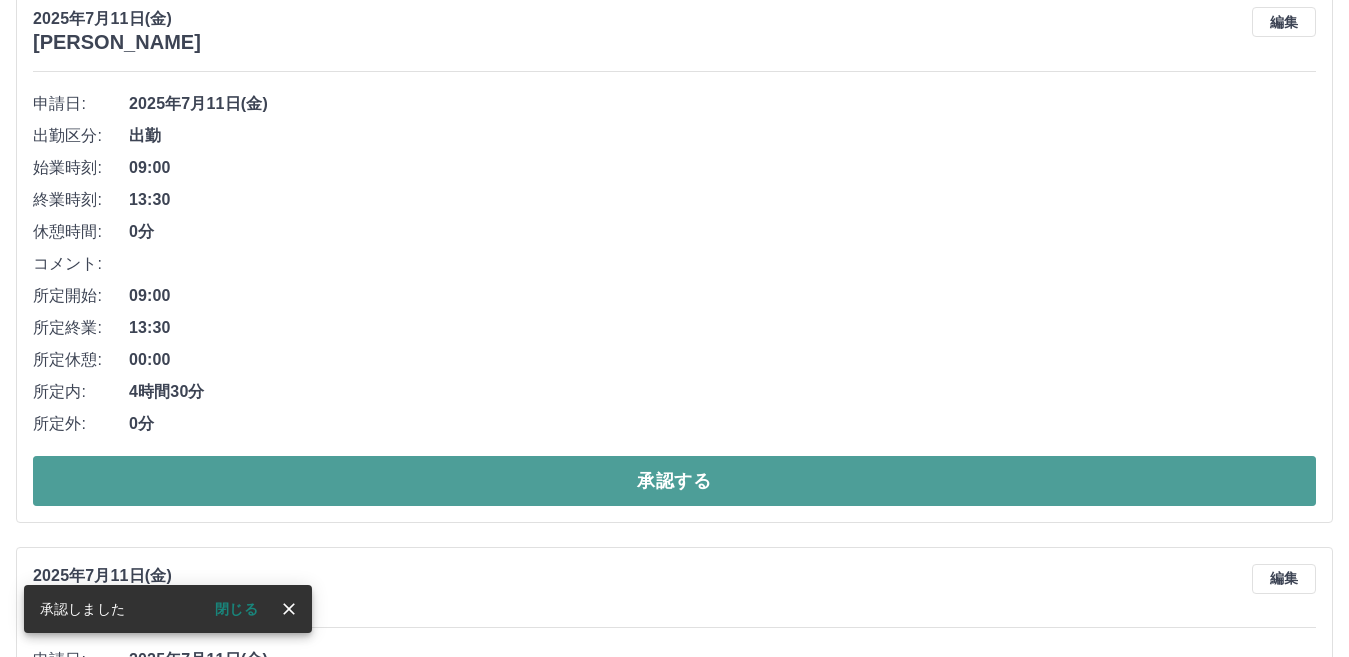 click on "承認する" at bounding box center [674, 481] 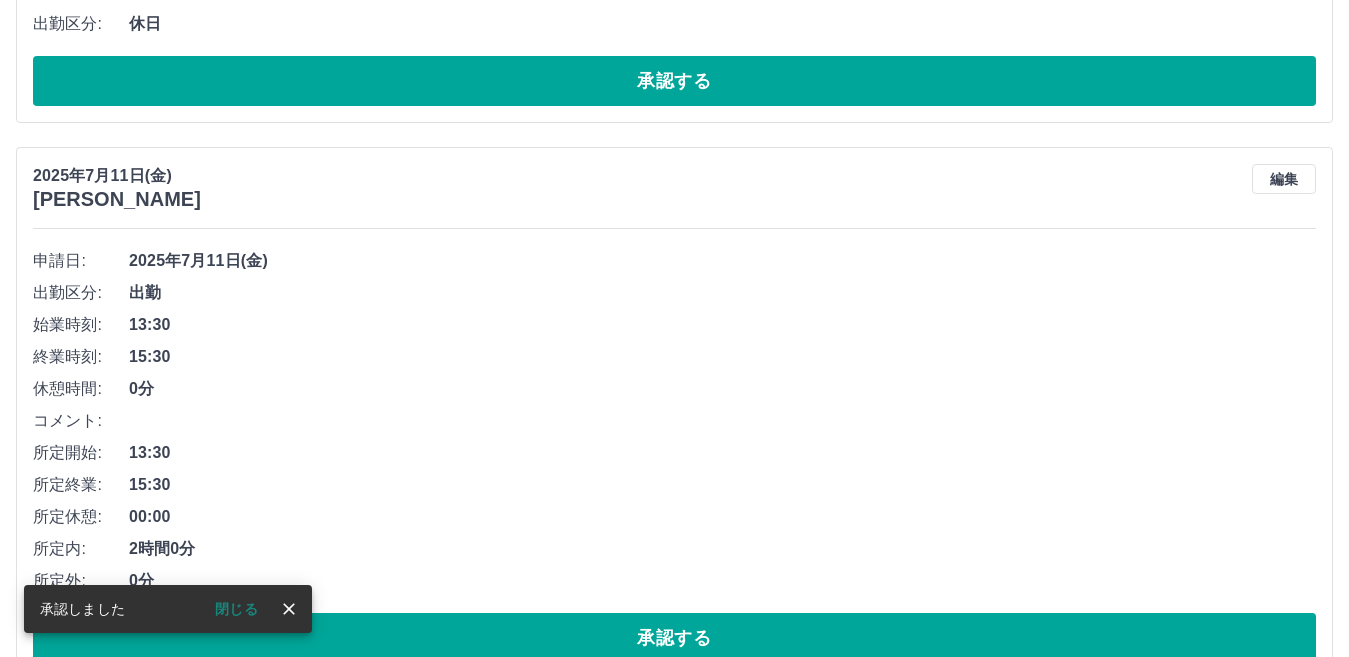 scroll, scrollTop: 1530, scrollLeft: 0, axis: vertical 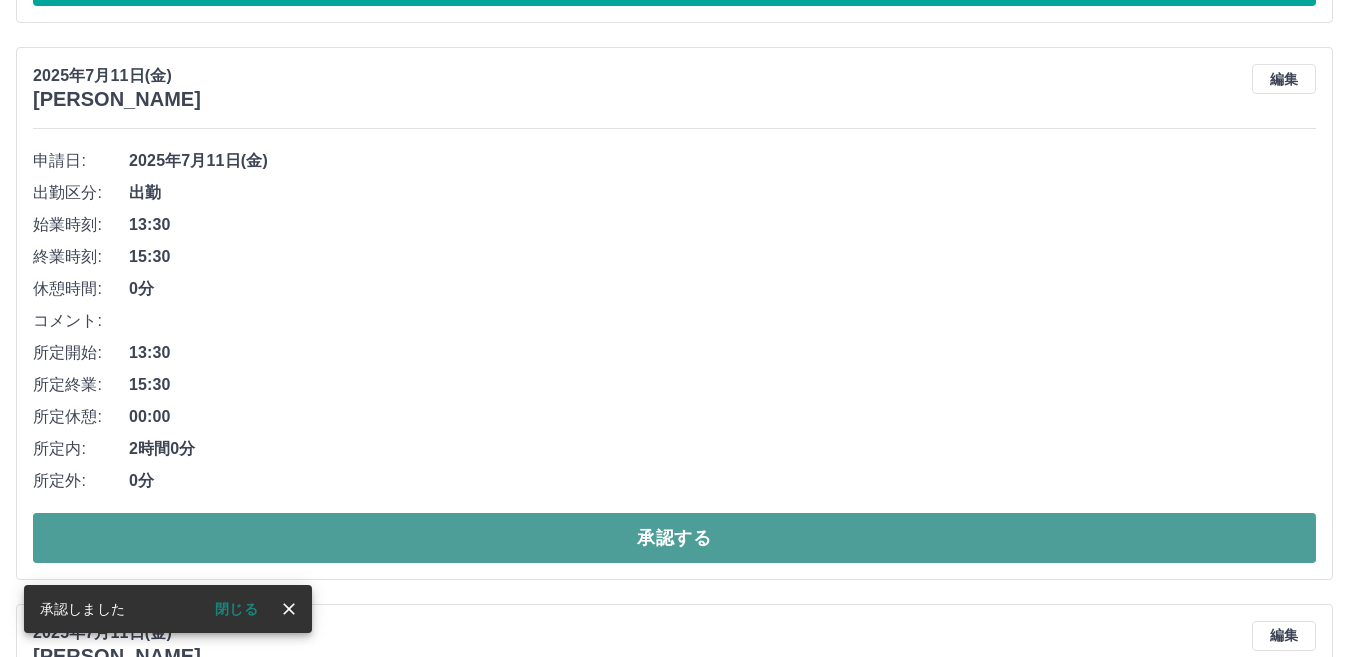 click on "承認する" at bounding box center (674, 538) 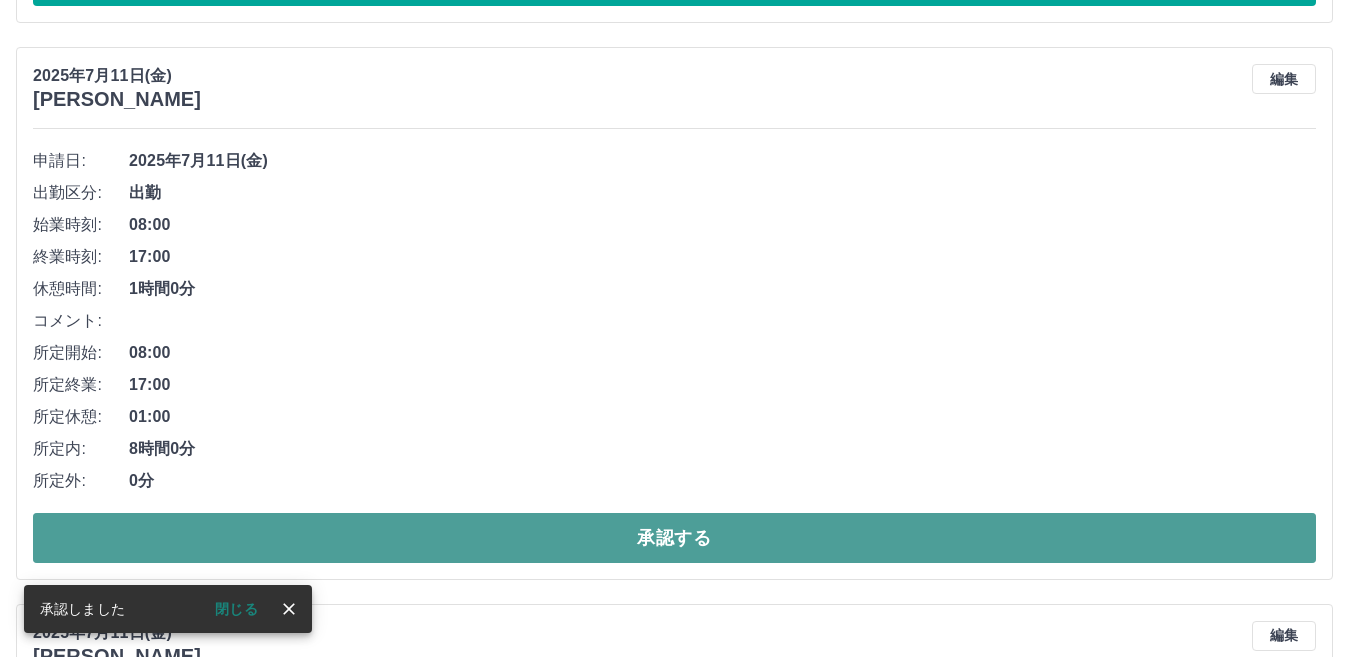 click on "承認する" at bounding box center (674, 538) 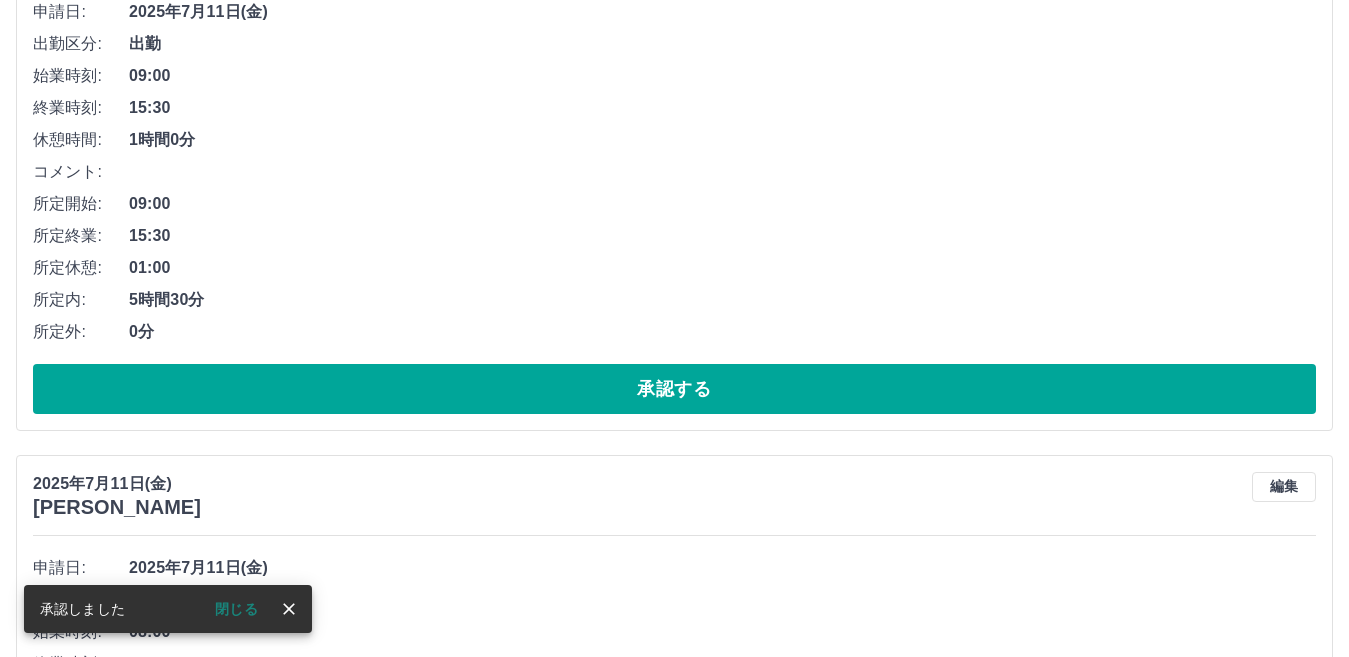 scroll, scrollTop: 1630, scrollLeft: 0, axis: vertical 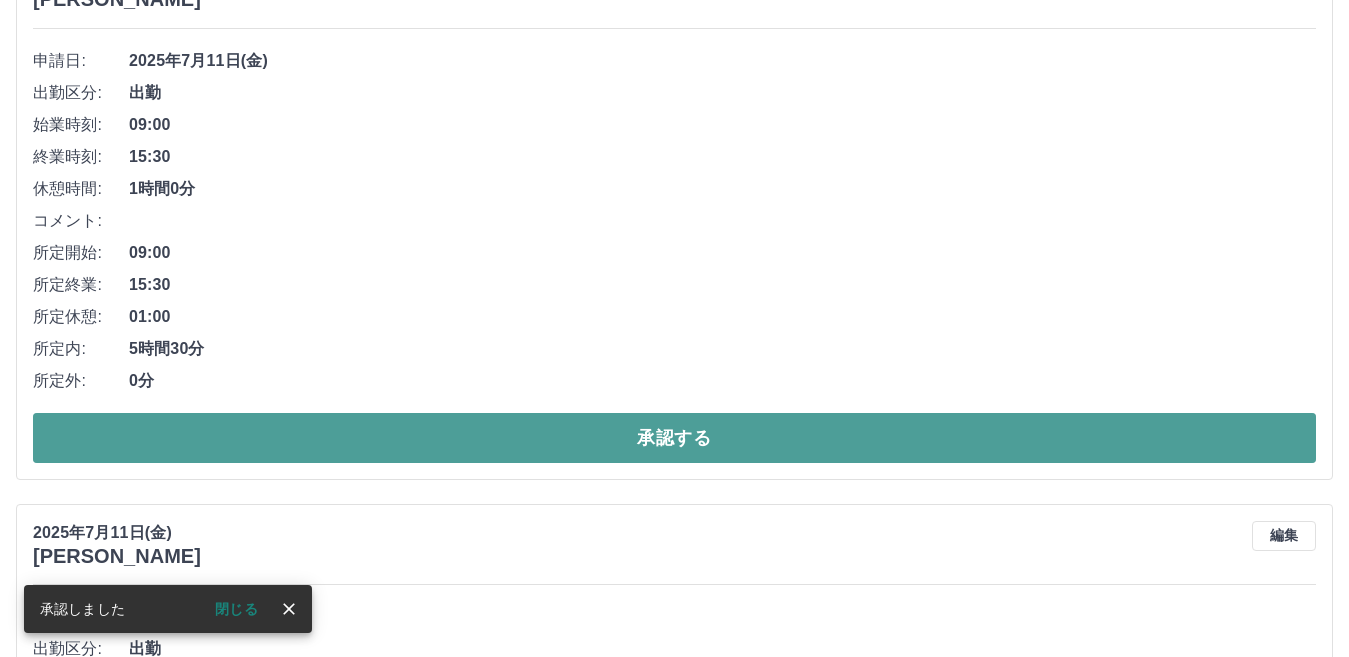 click on "承認する" at bounding box center [674, 438] 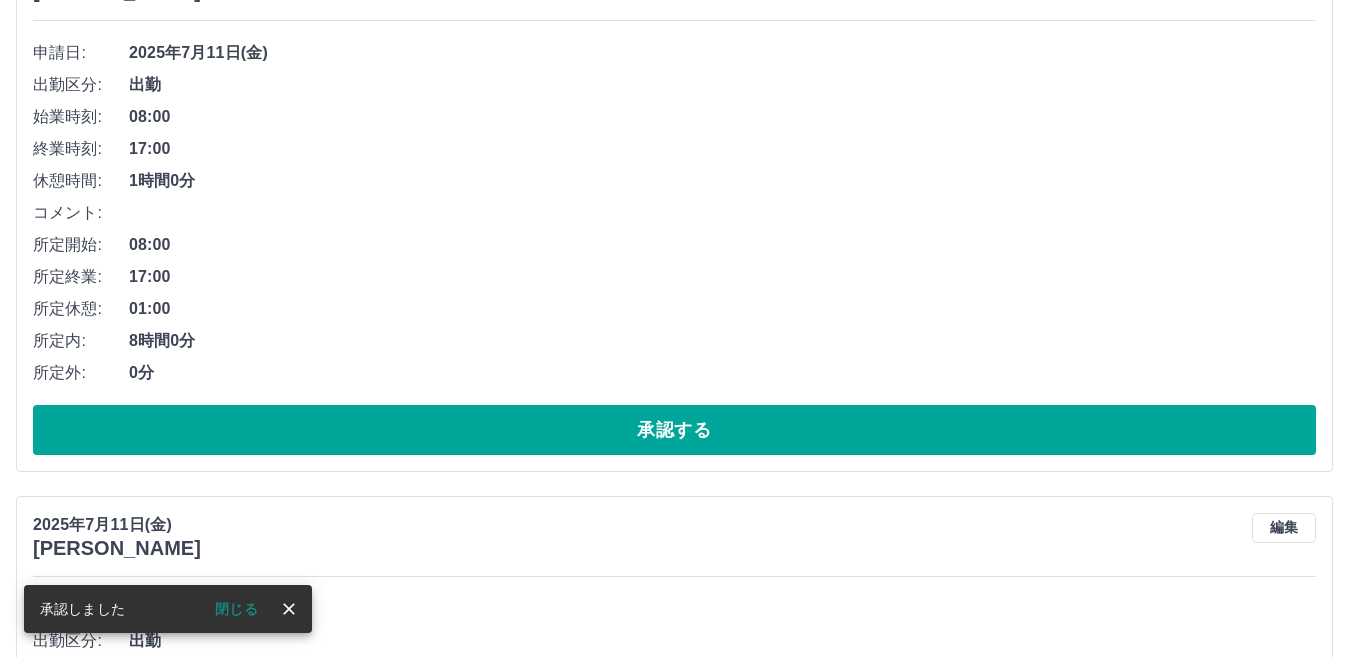 scroll, scrollTop: 1673, scrollLeft: 0, axis: vertical 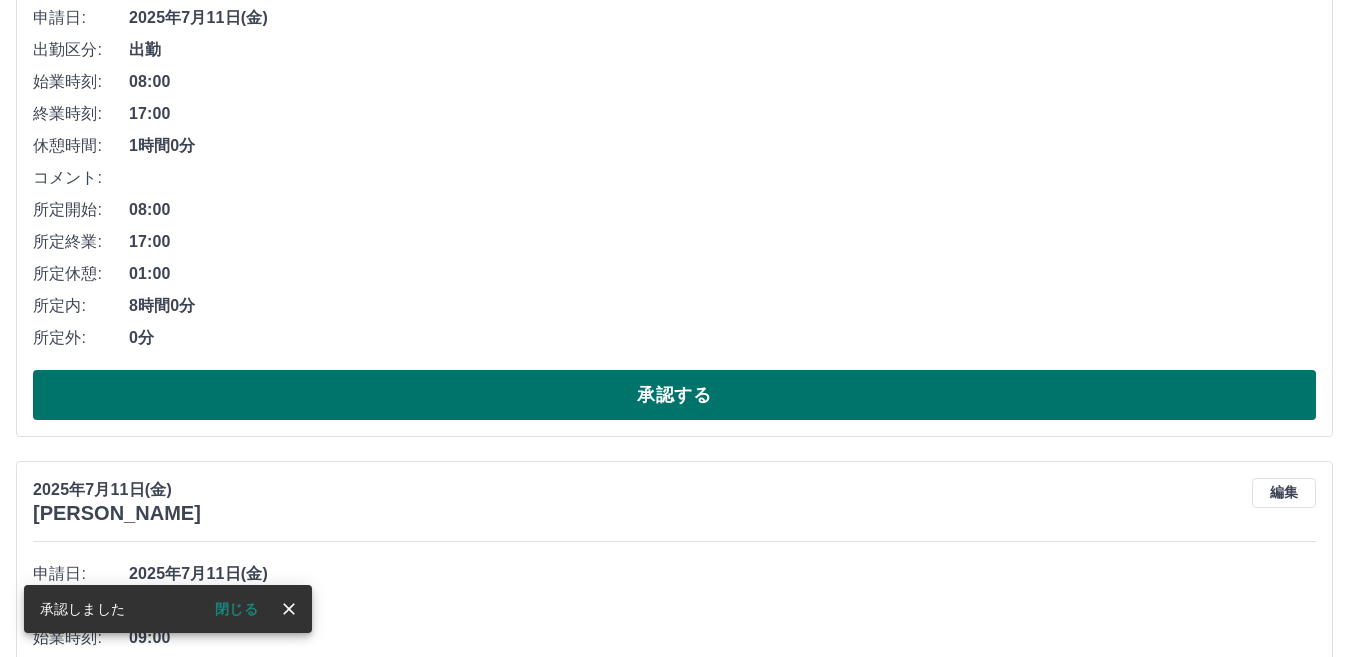 click on "承認する" at bounding box center [674, 395] 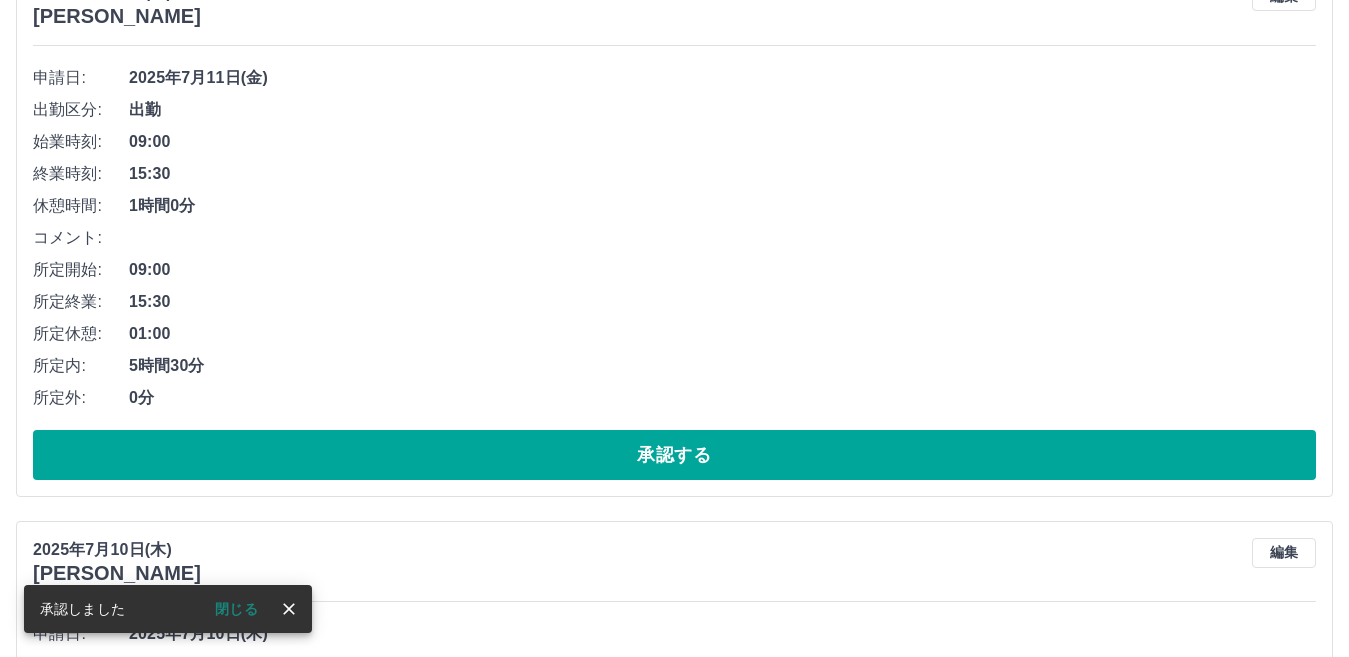 scroll, scrollTop: 1616, scrollLeft: 0, axis: vertical 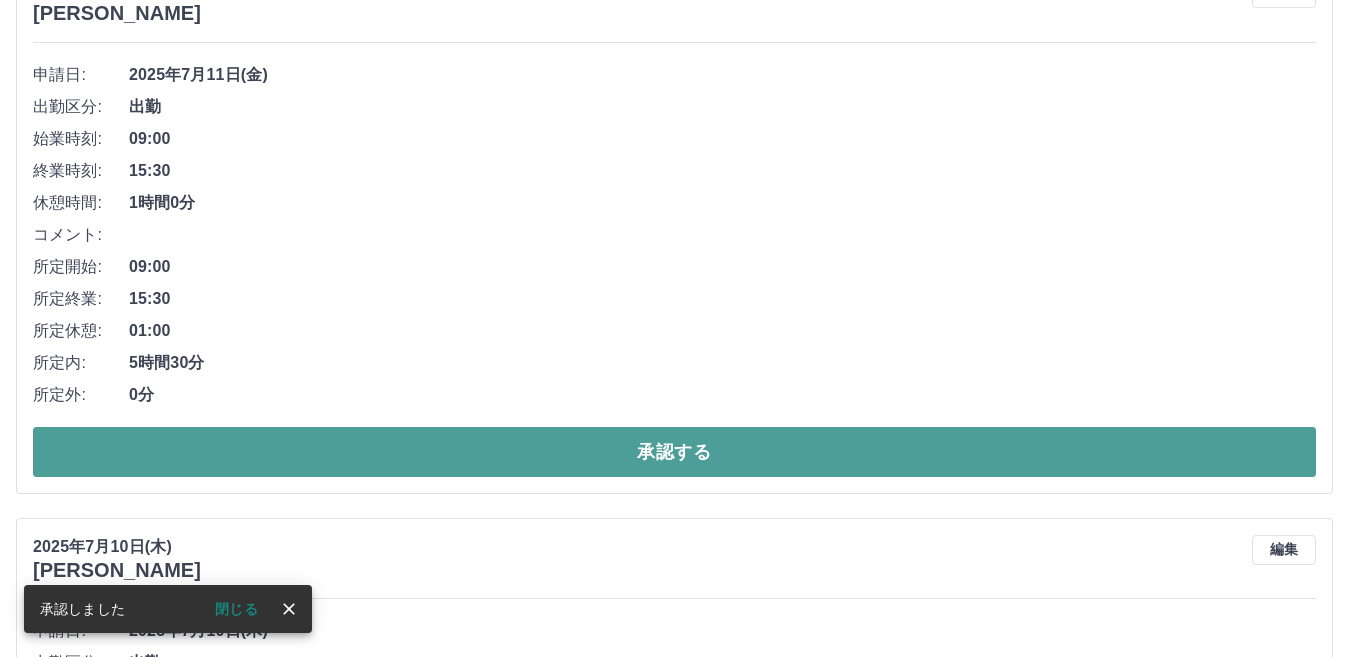 click on "承認する" at bounding box center (674, 452) 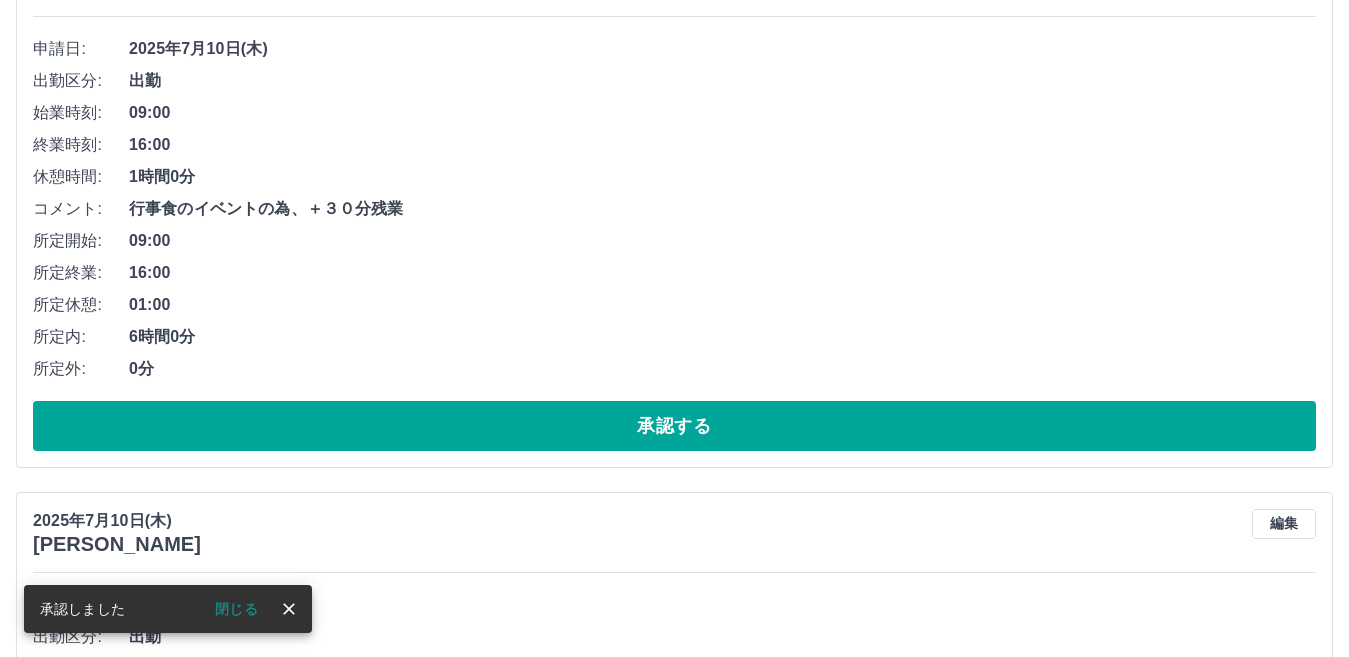 scroll, scrollTop: 1659, scrollLeft: 0, axis: vertical 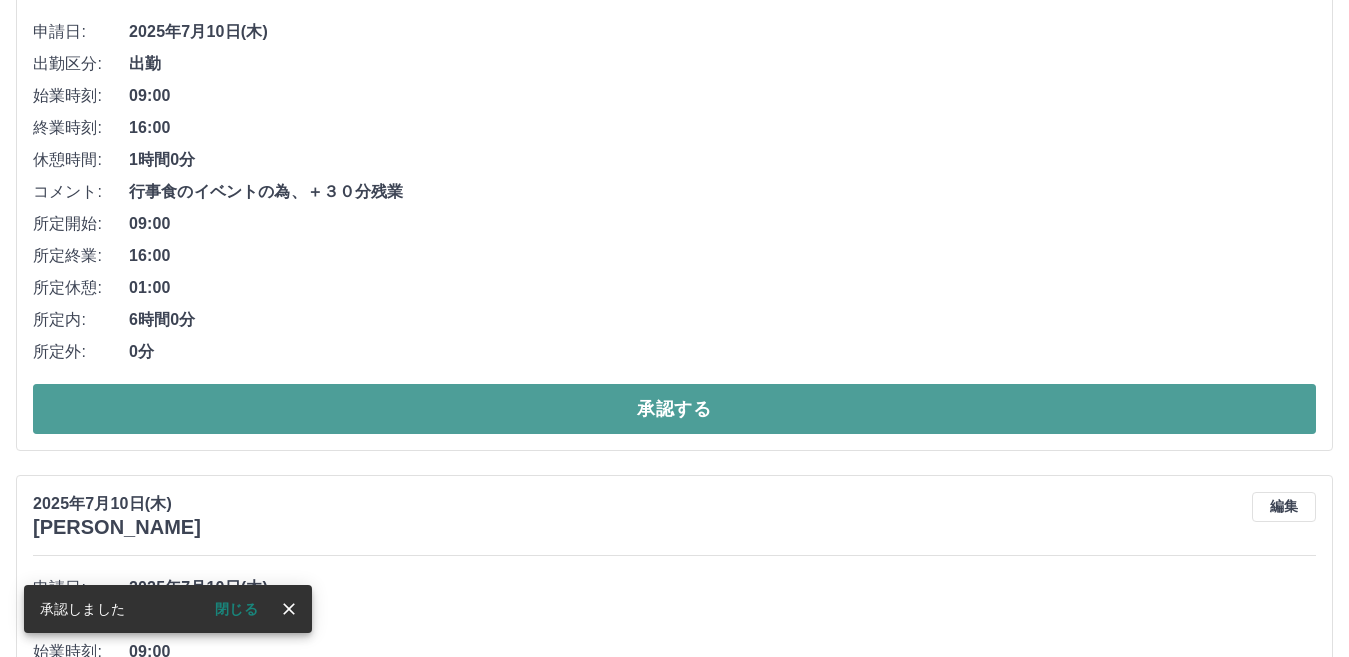 click on "承認する" at bounding box center [674, 409] 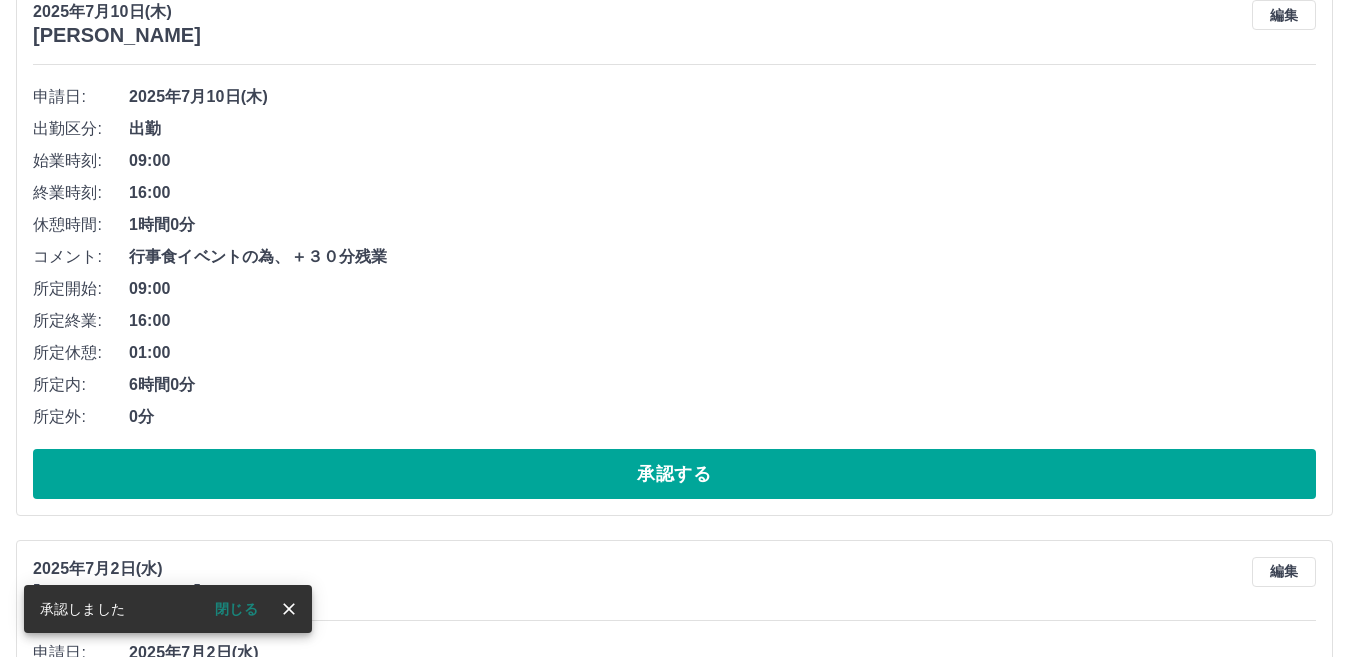 scroll, scrollTop: 1602, scrollLeft: 0, axis: vertical 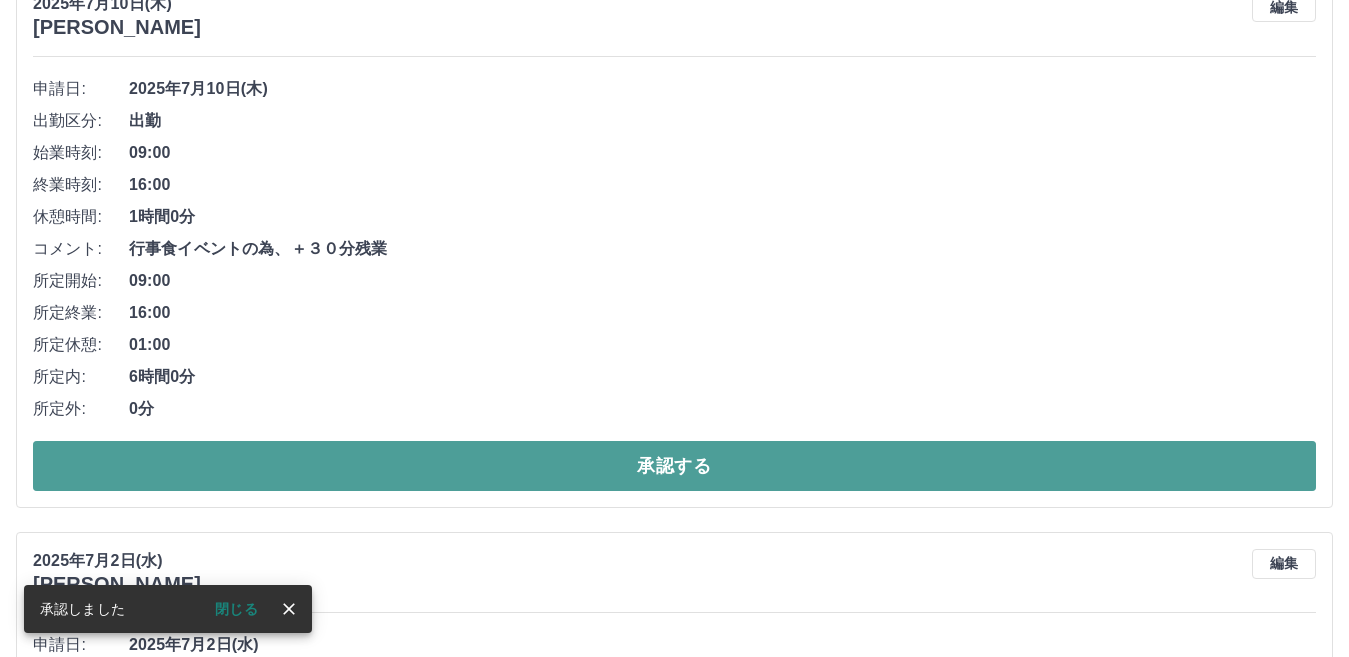 click on "承認する" at bounding box center (674, 466) 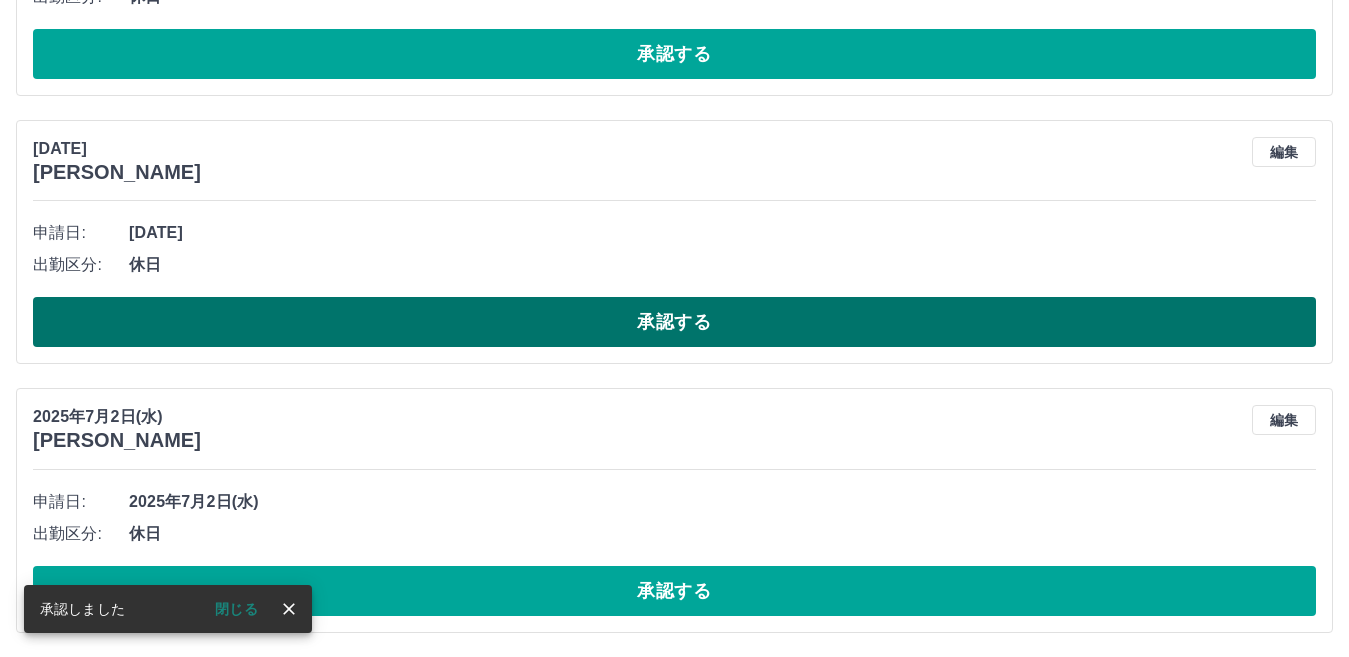 scroll, scrollTop: 1191, scrollLeft: 0, axis: vertical 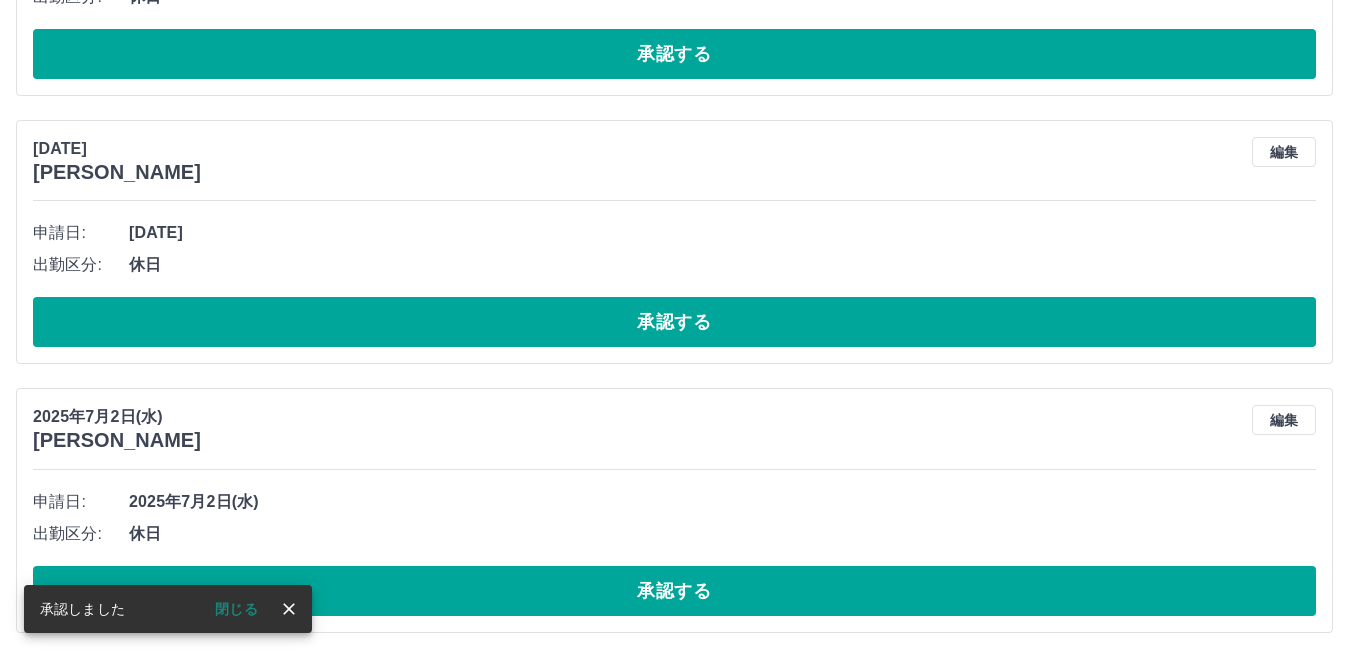 drag, startPoint x: 665, startPoint y: 598, endPoint x: 1113, endPoint y: 511, distance: 456.36935 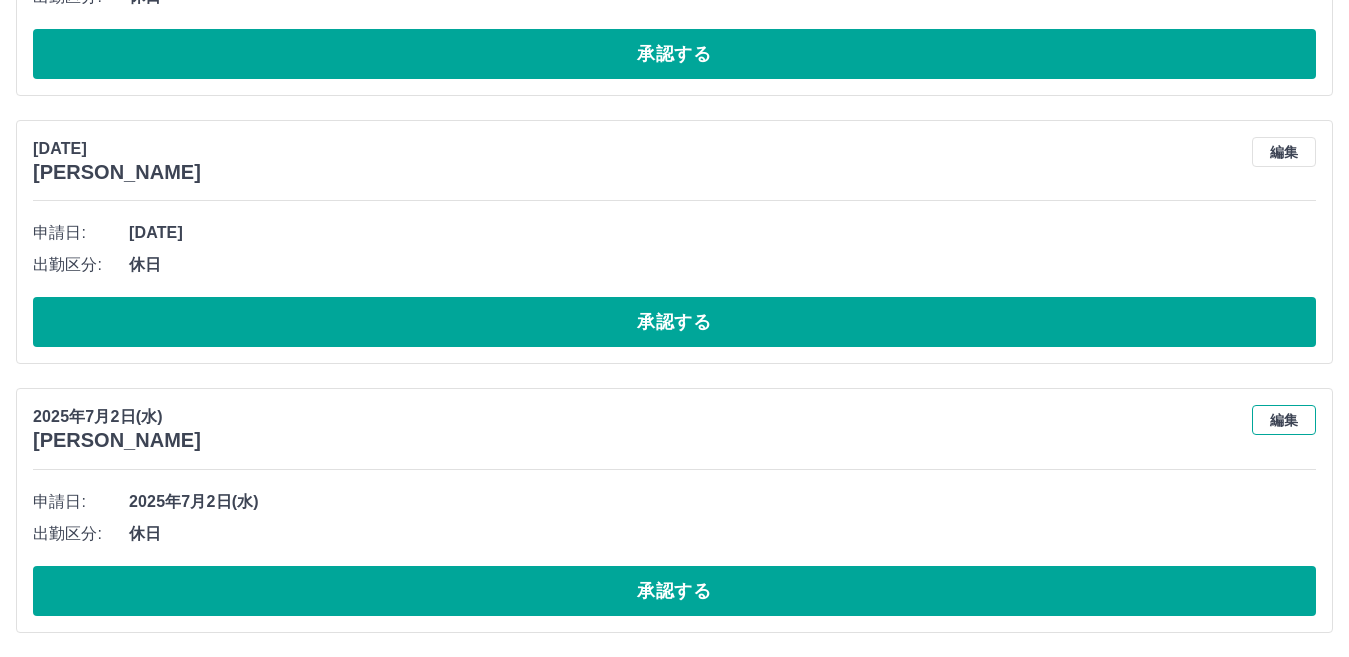 click on "編集" at bounding box center [1284, 420] 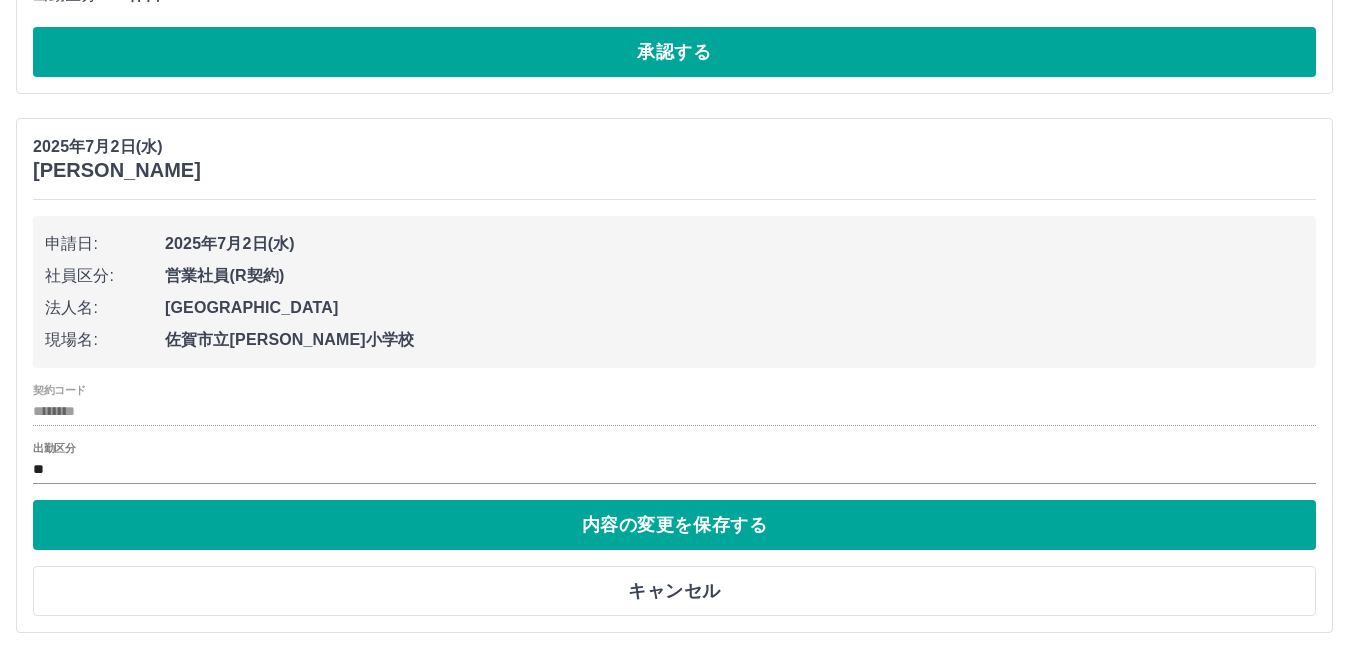 scroll, scrollTop: 1461, scrollLeft: 0, axis: vertical 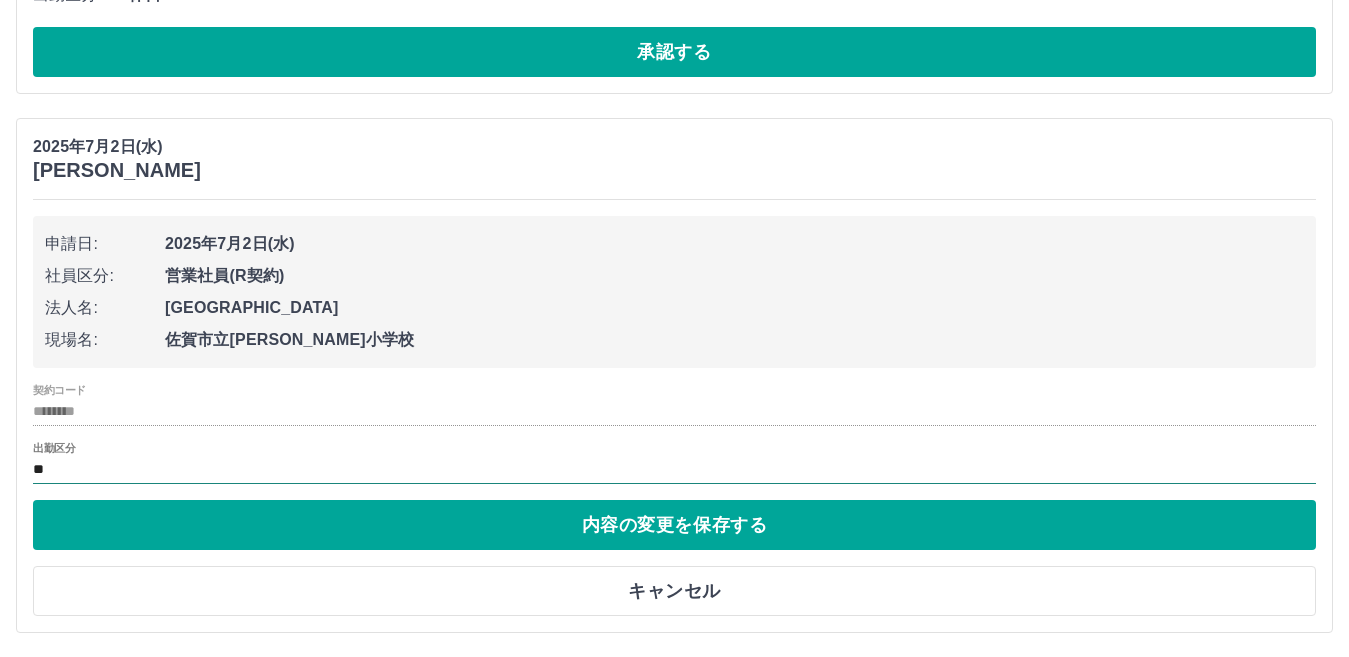click on "**" at bounding box center [674, 470] 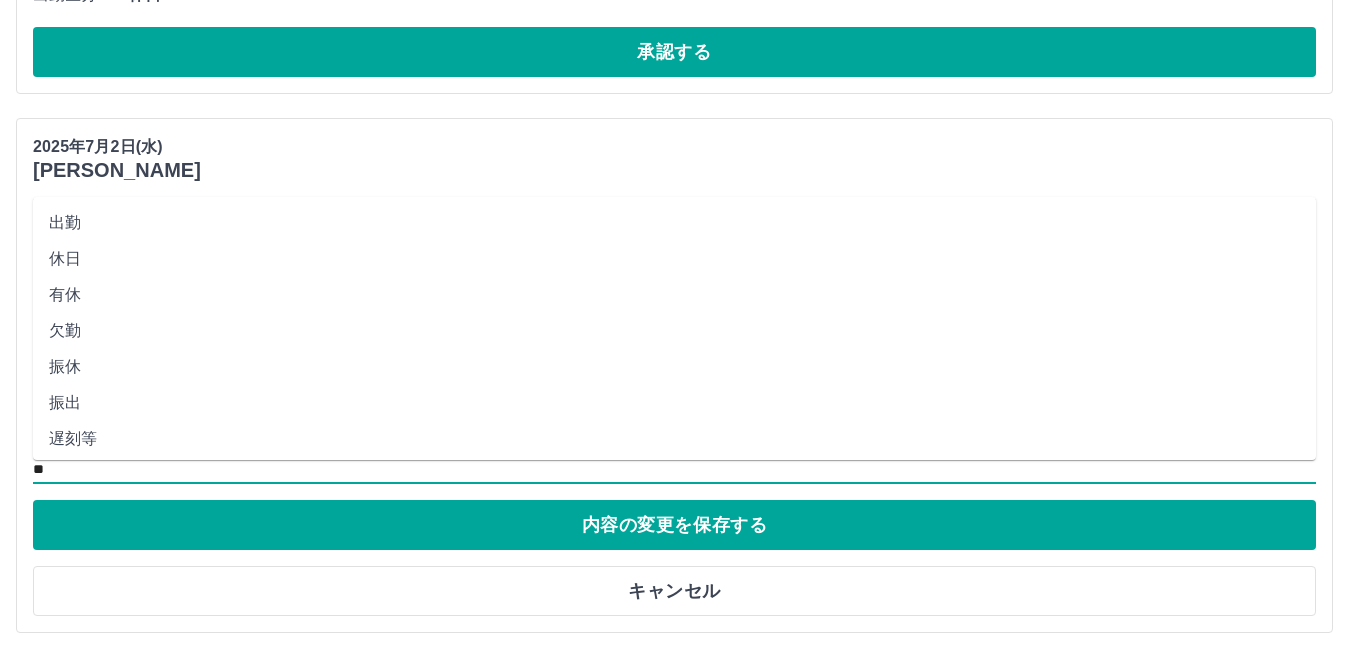 click on "出勤" at bounding box center (674, 223) 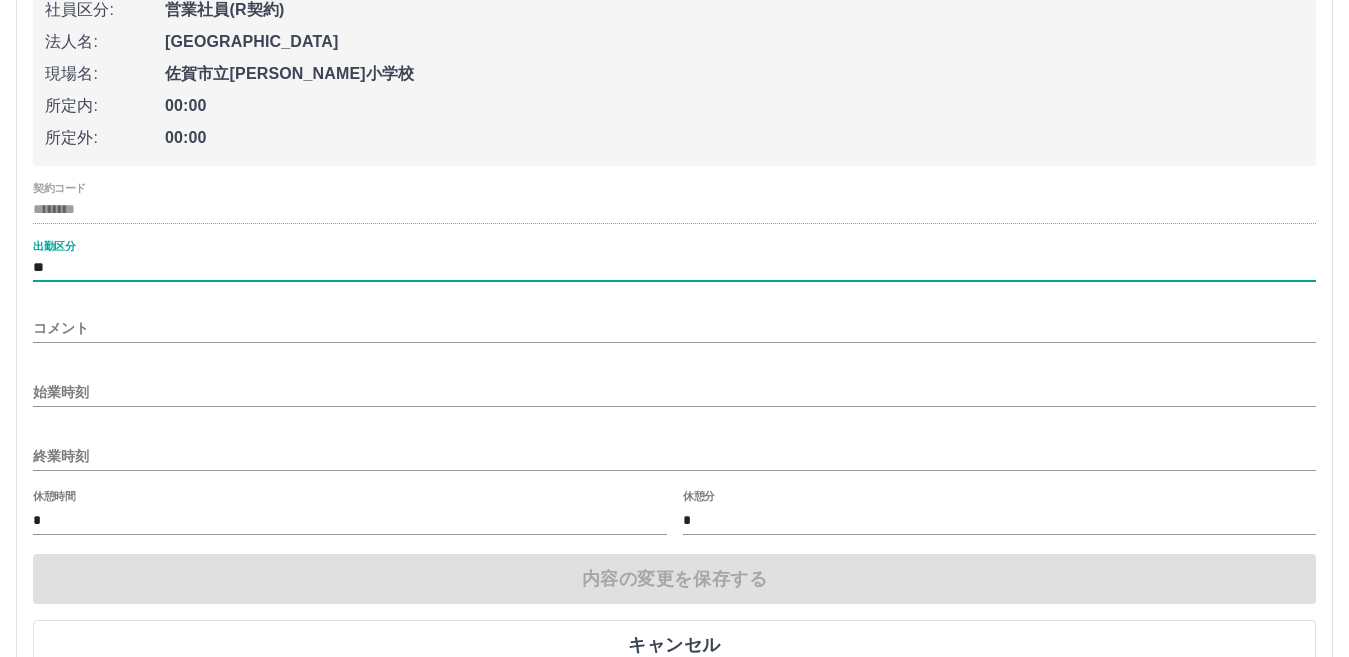 scroll, scrollTop: 1761, scrollLeft: 0, axis: vertical 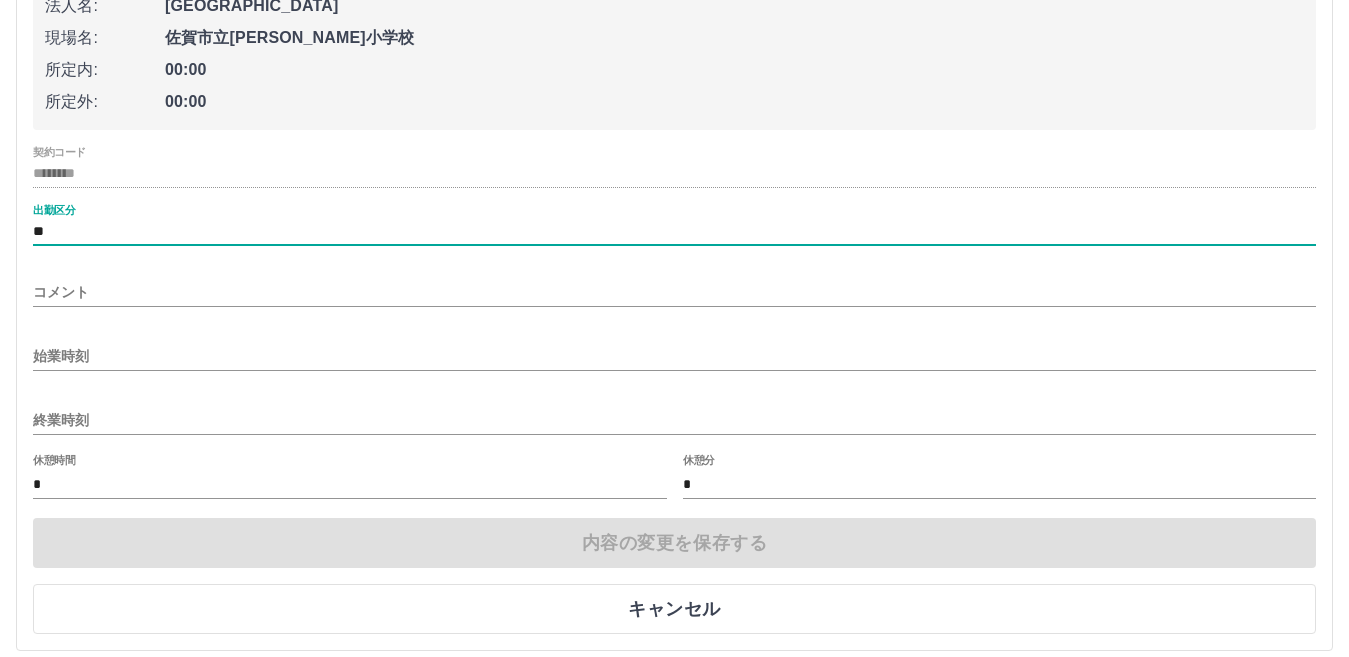 click on "**" at bounding box center (674, 232) 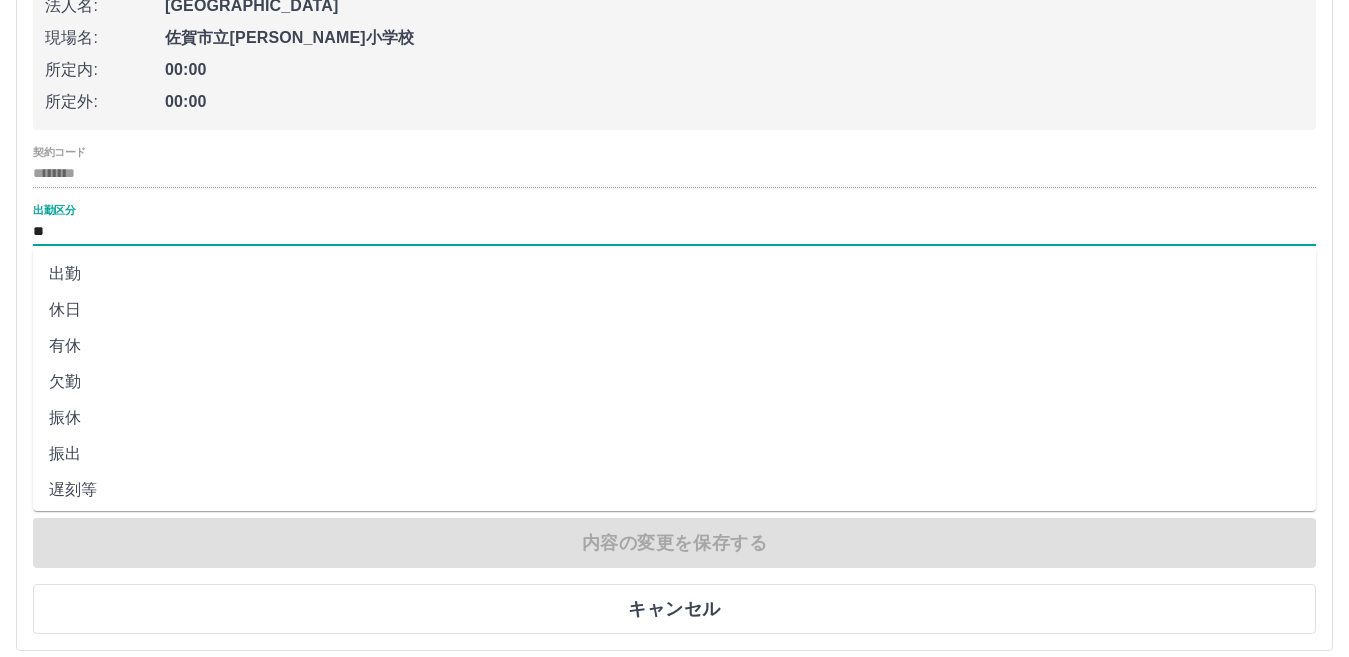 click on "**" at bounding box center [674, 232] 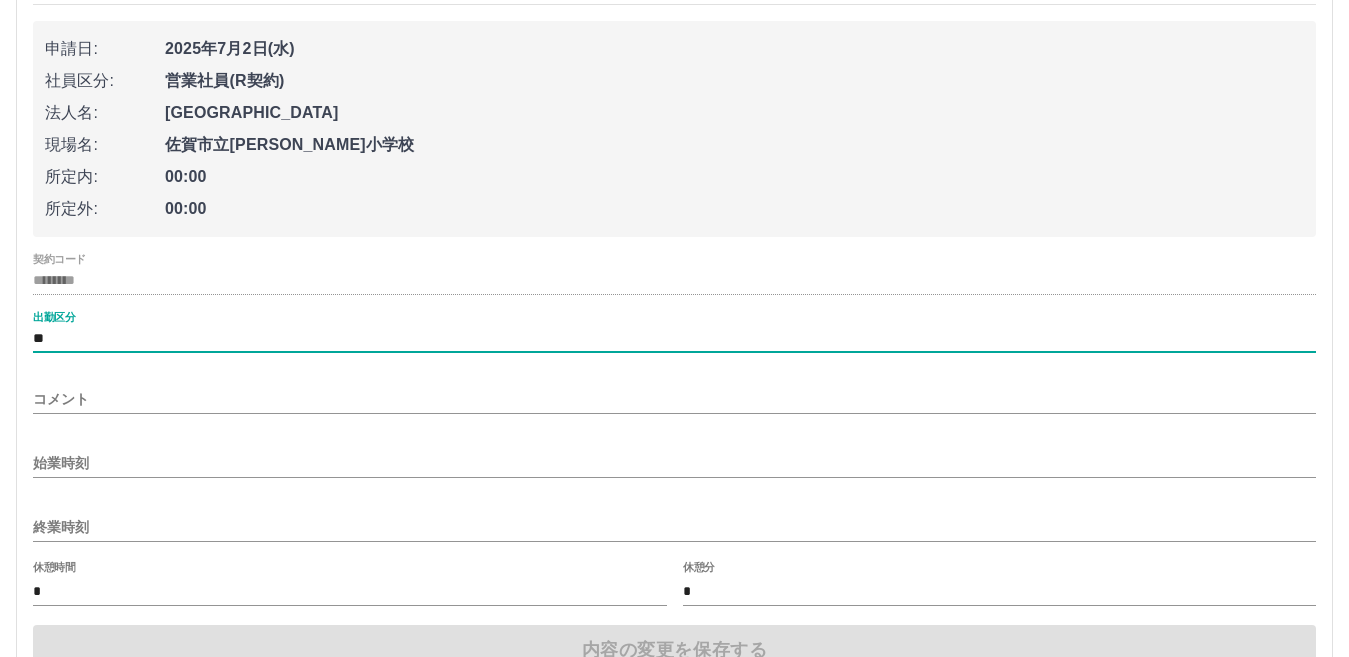 scroll, scrollTop: 1661, scrollLeft: 0, axis: vertical 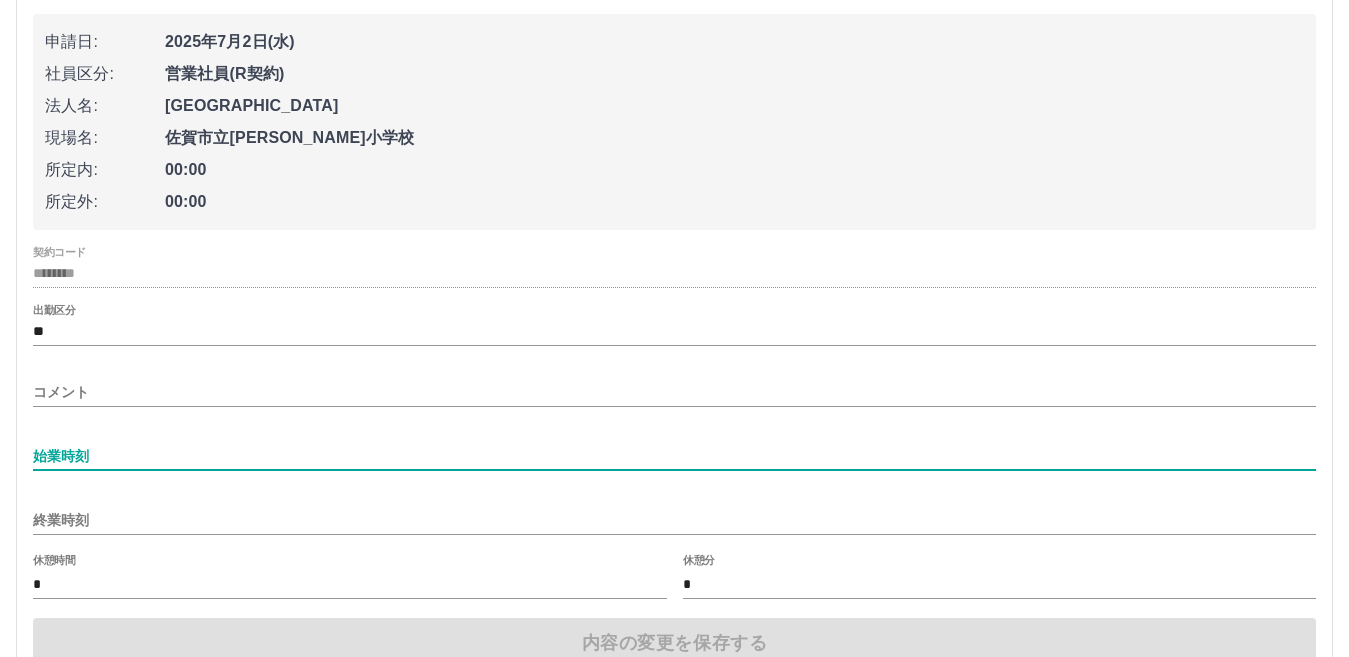 click on "始業時刻" at bounding box center (674, 456) 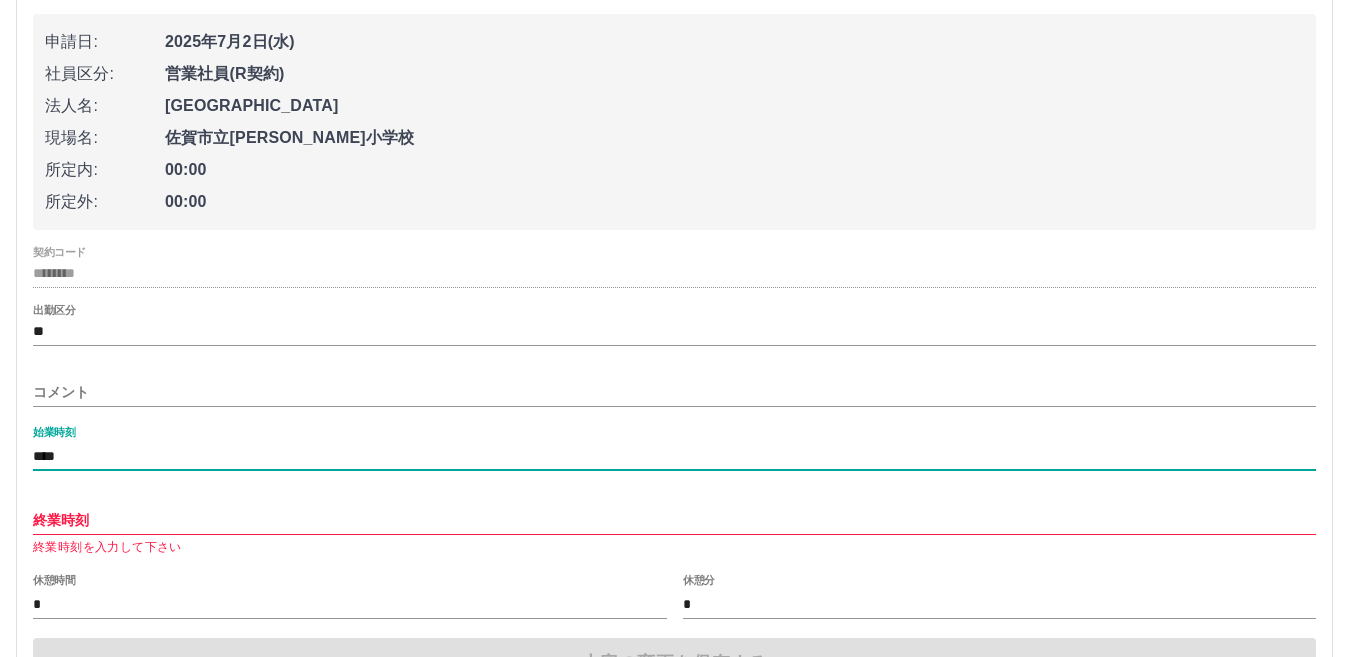 type on "****" 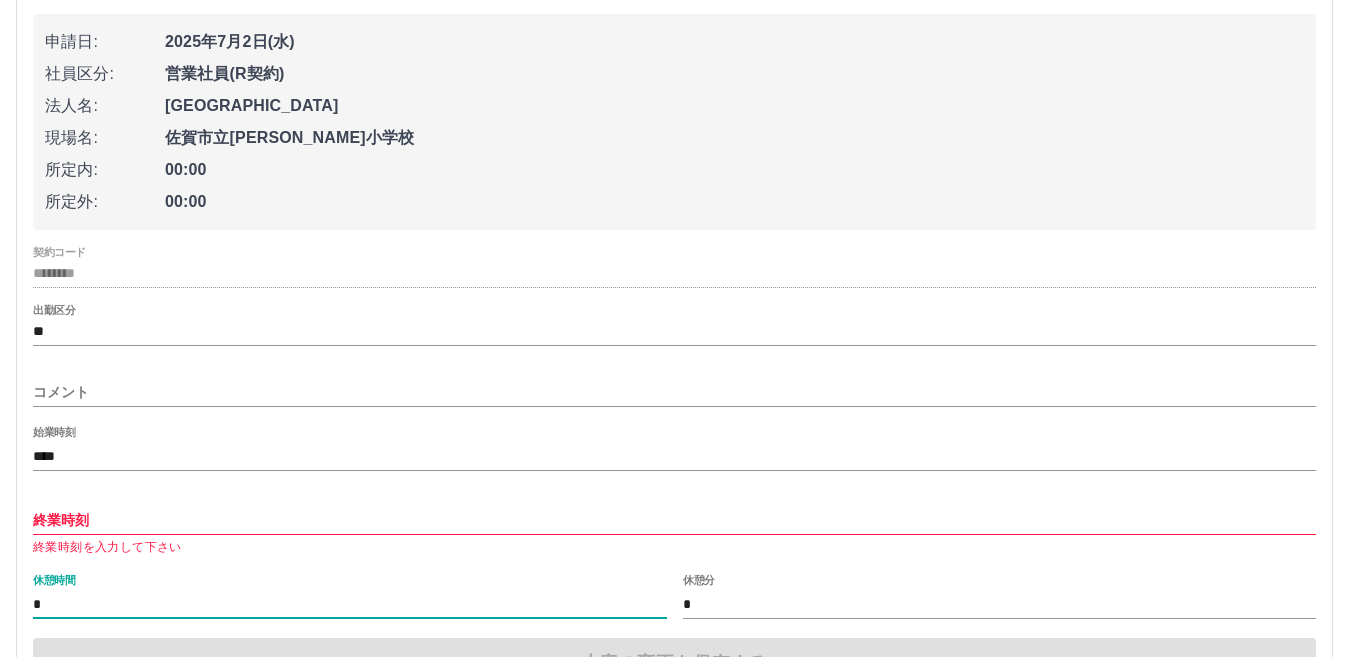click on "*" at bounding box center (350, 604) 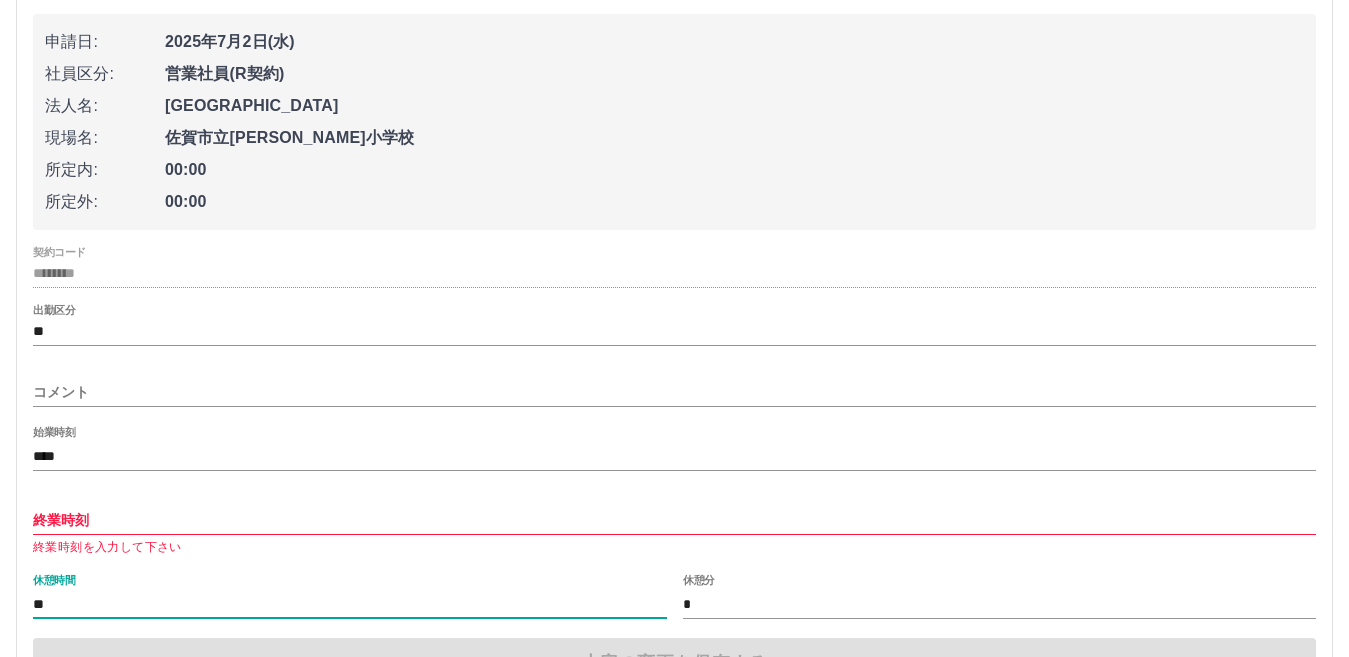 type on "**" 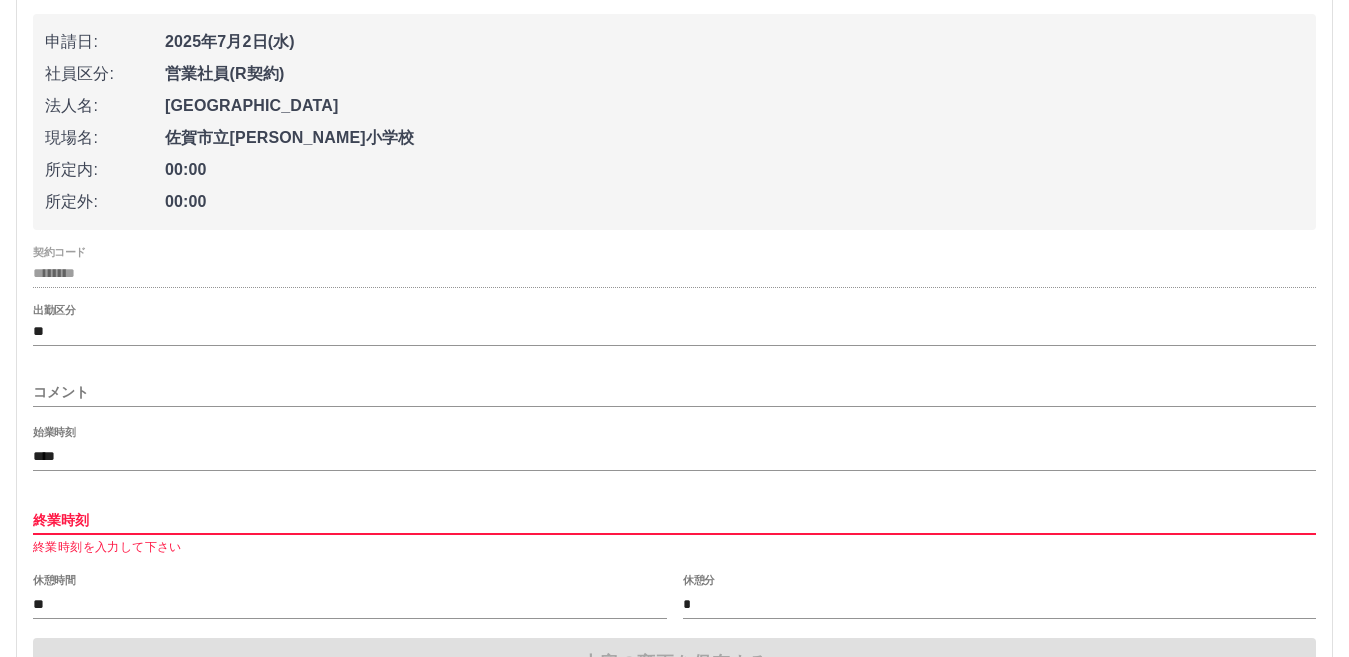 click on "終業時刻" at bounding box center [674, 520] 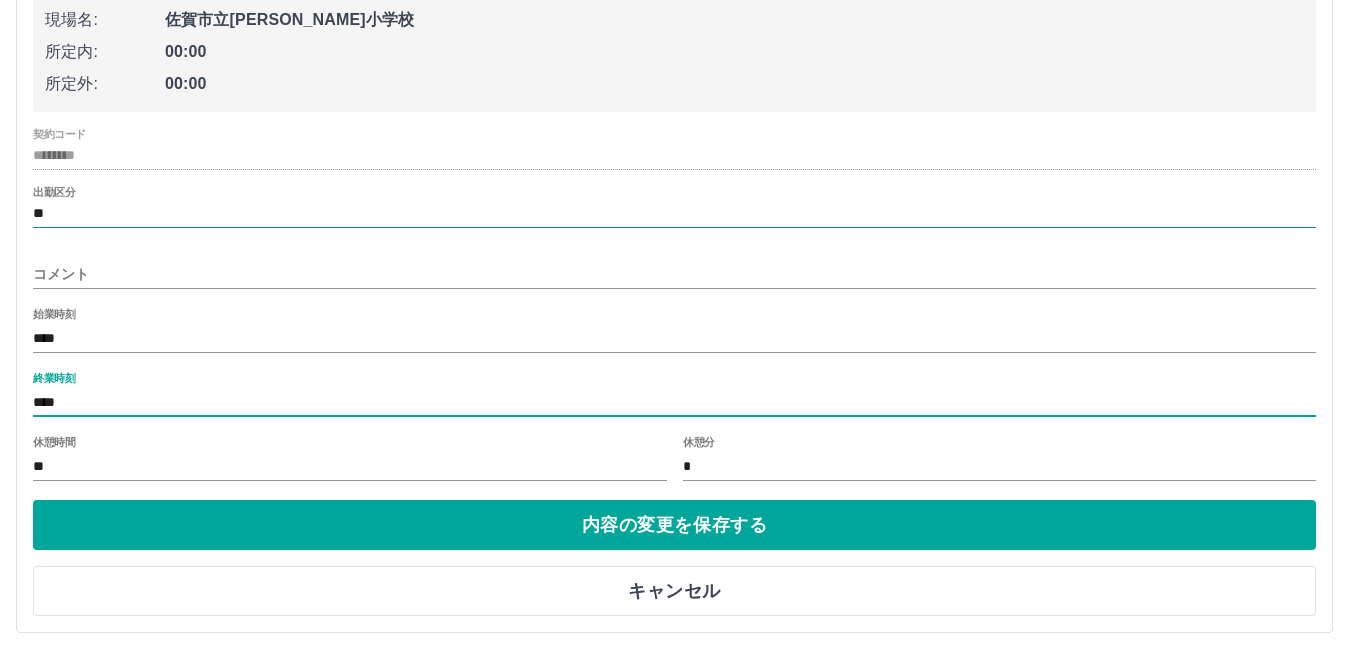 scroll, scrollTop: 1781, scrollLeft: 0, axis: vertical 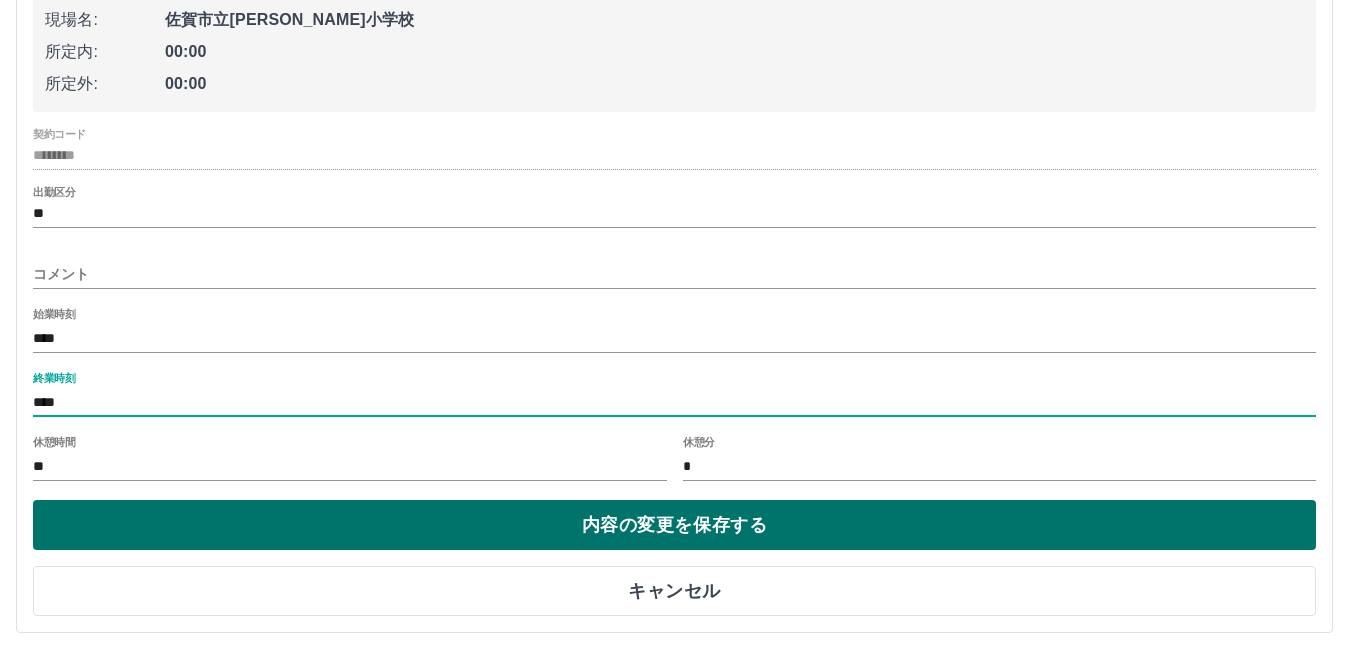 type on "****" 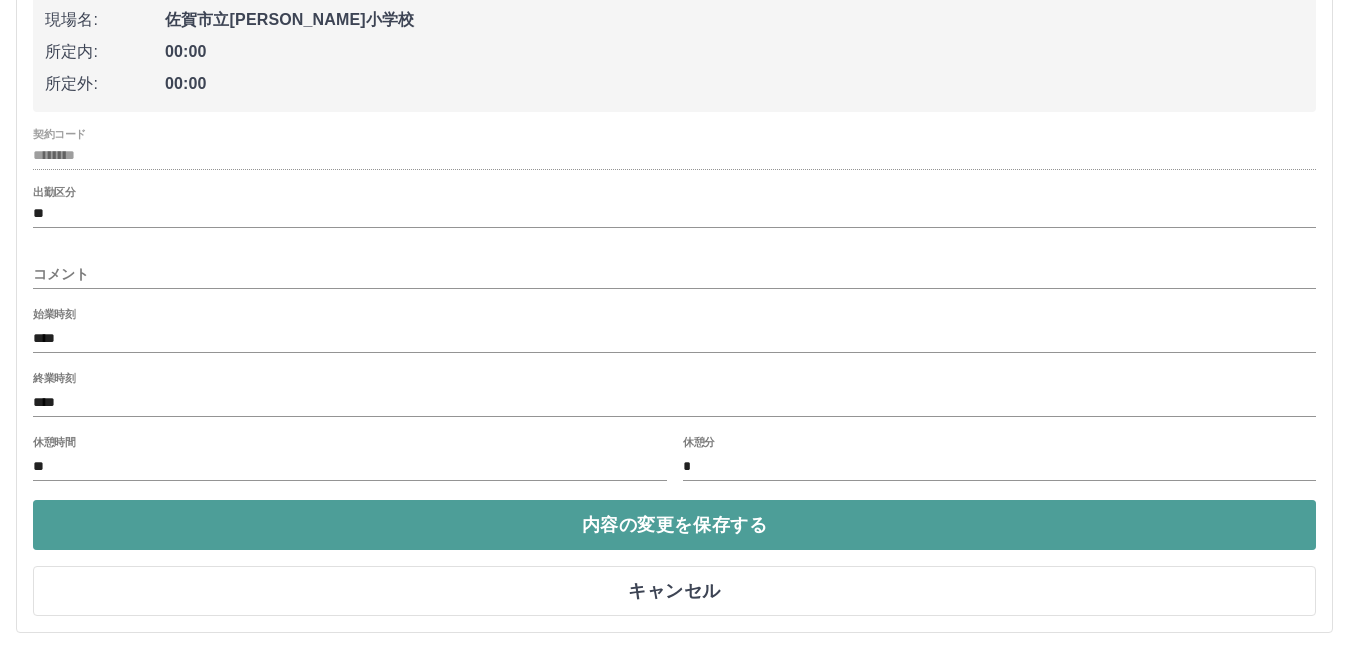click on "内容の変更を保存する" at bounding box center [674, 525] 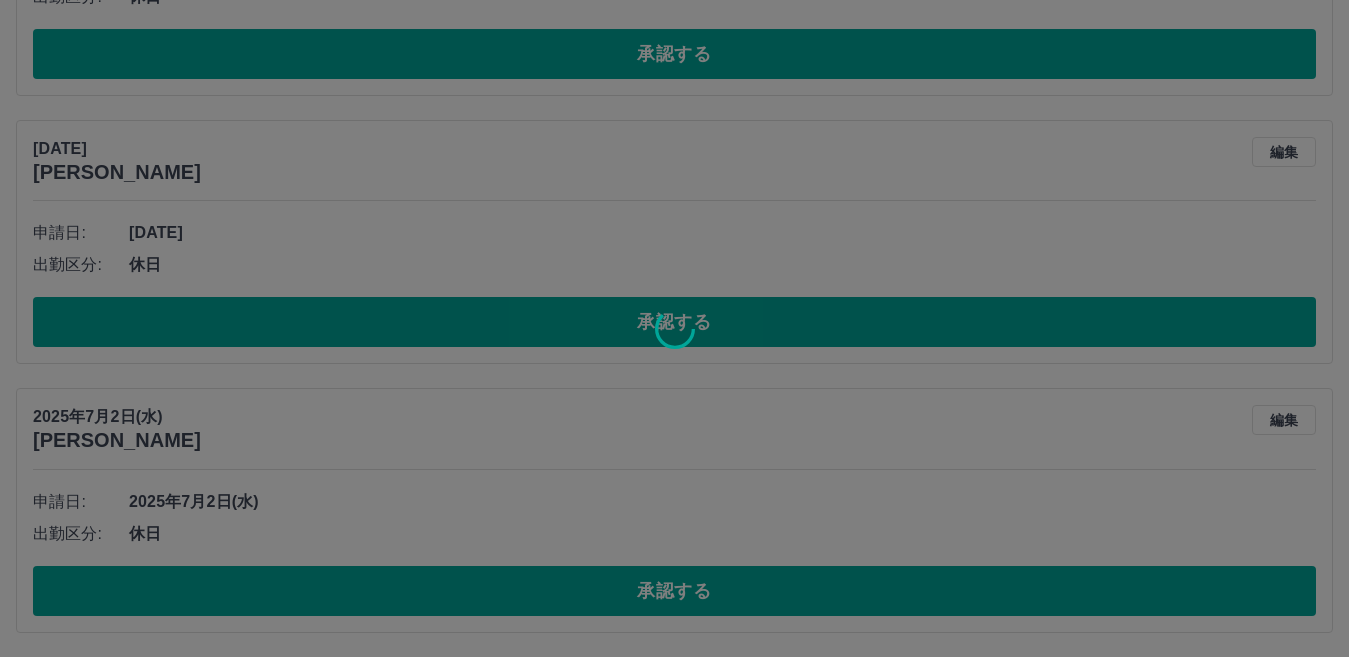 scroll, scrollTop: 1479, scrollLeft: 0, axis: vertical 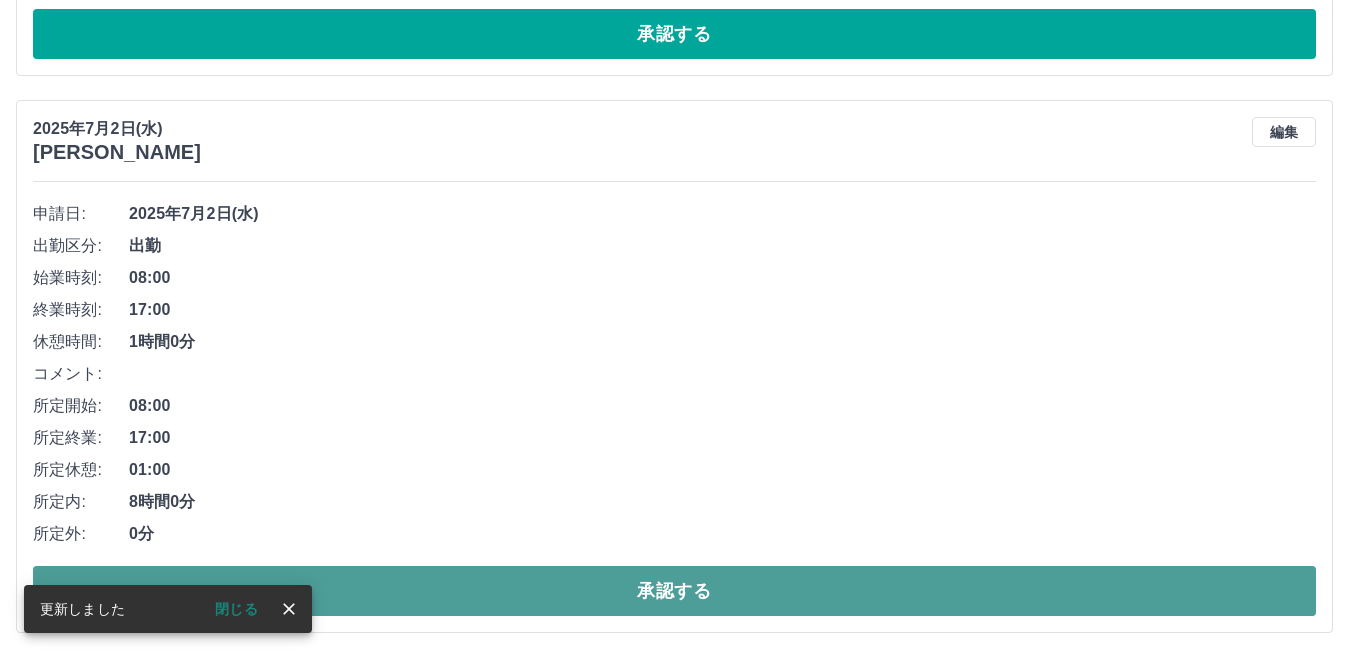 click on "承認する" at bounding box center (674, 591) 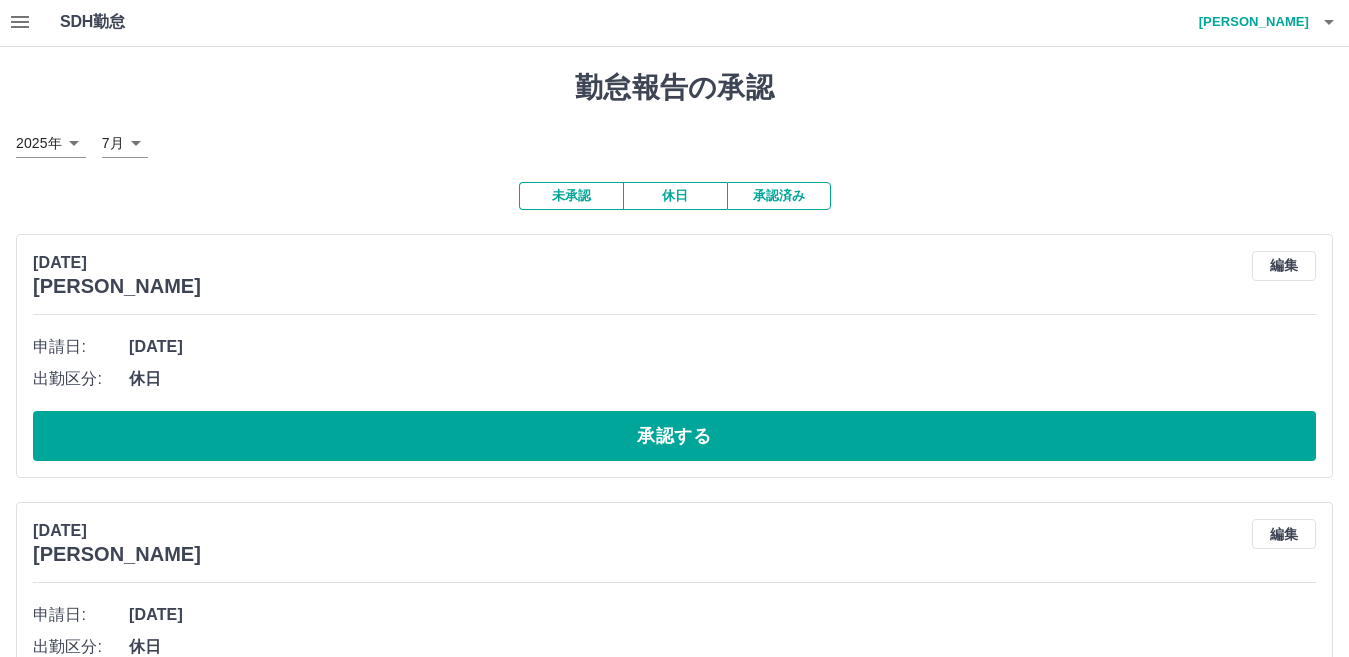 scroll, scrollTop: 0, scrollLeft: 0, axis: both 